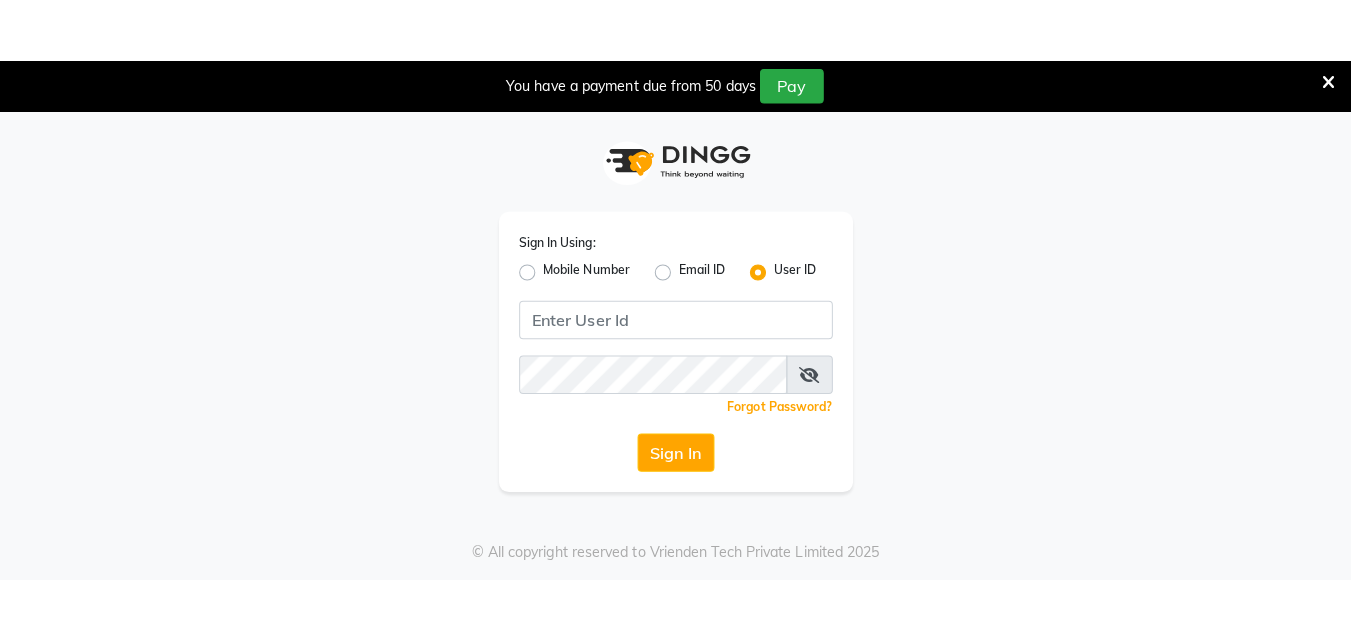 scroll, scrollTop: 0, scrollLeft: 0, axis: both 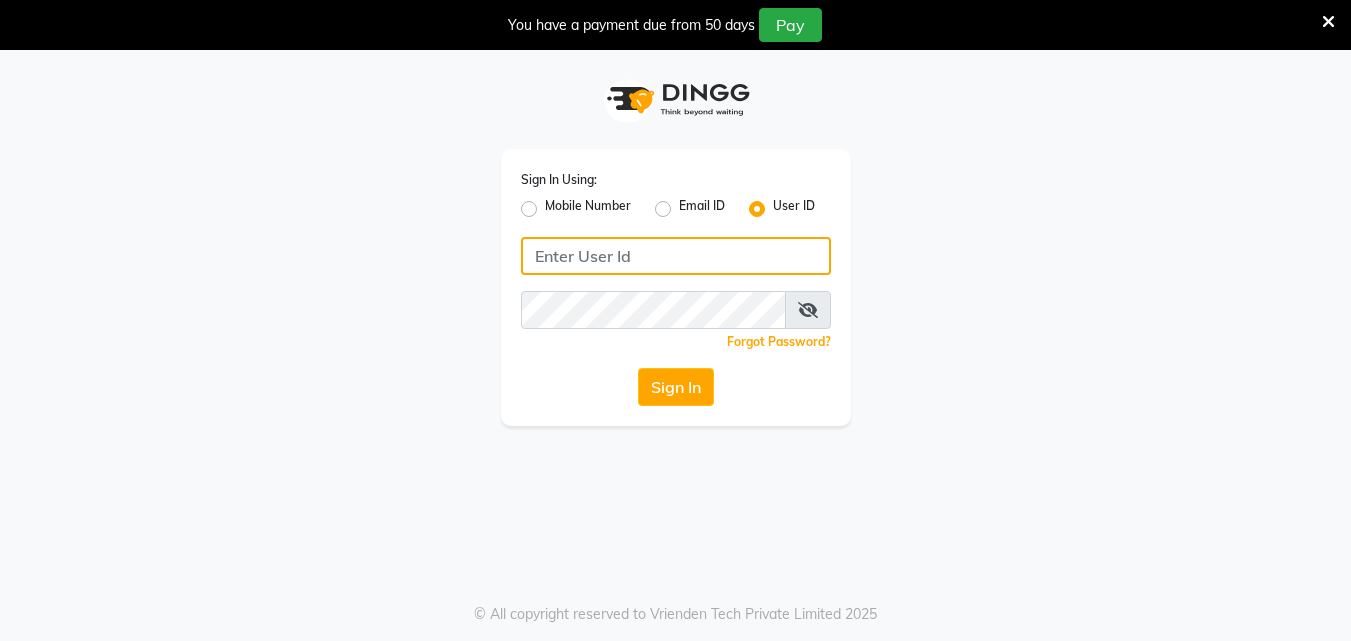click 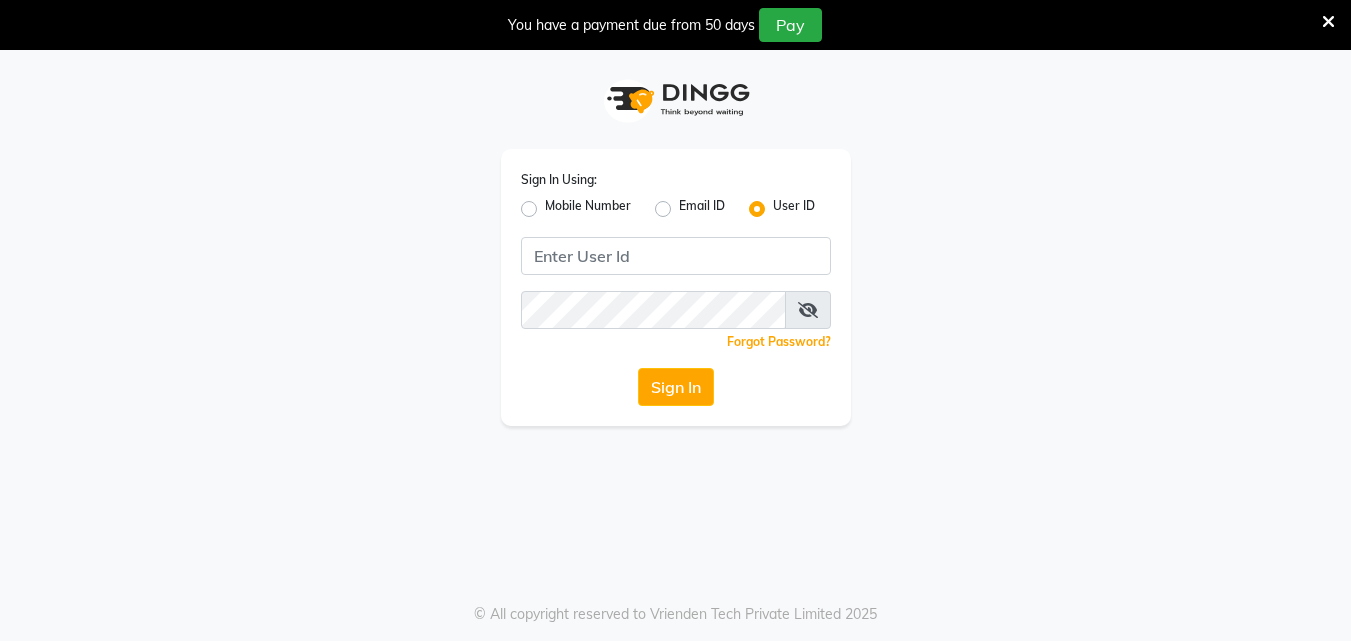 click on "Mobile Number" 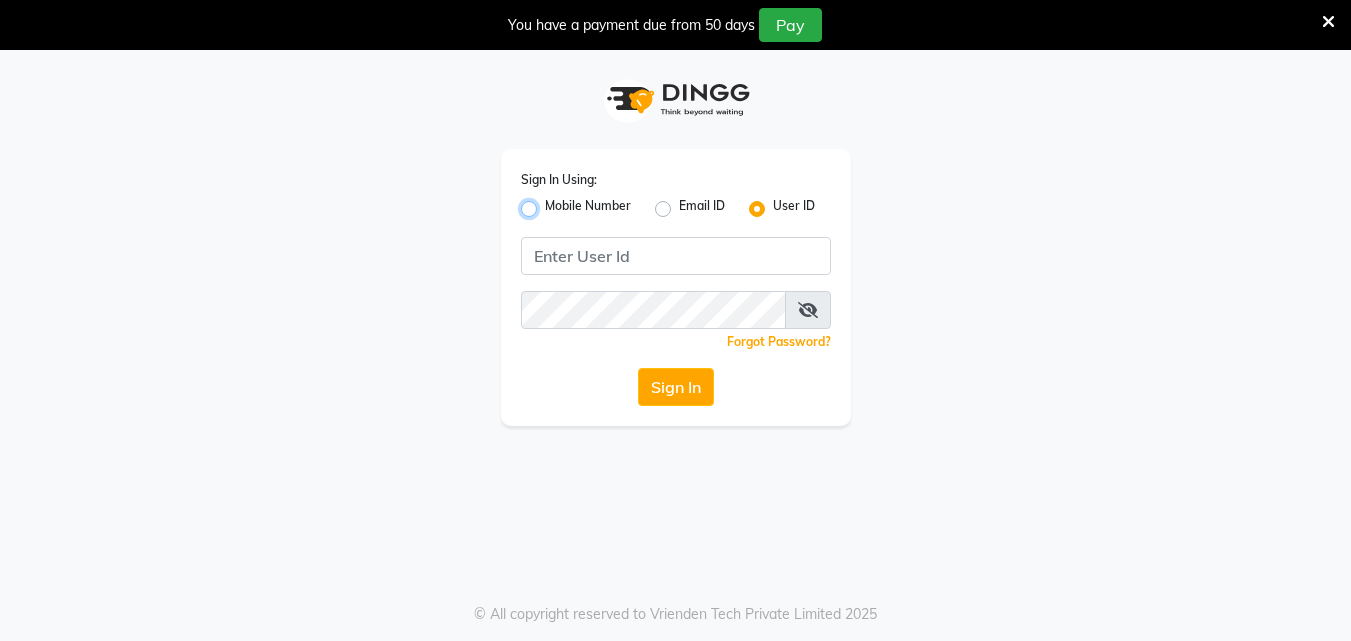 click on "Mobile Number" at bounding box center [551, 203] 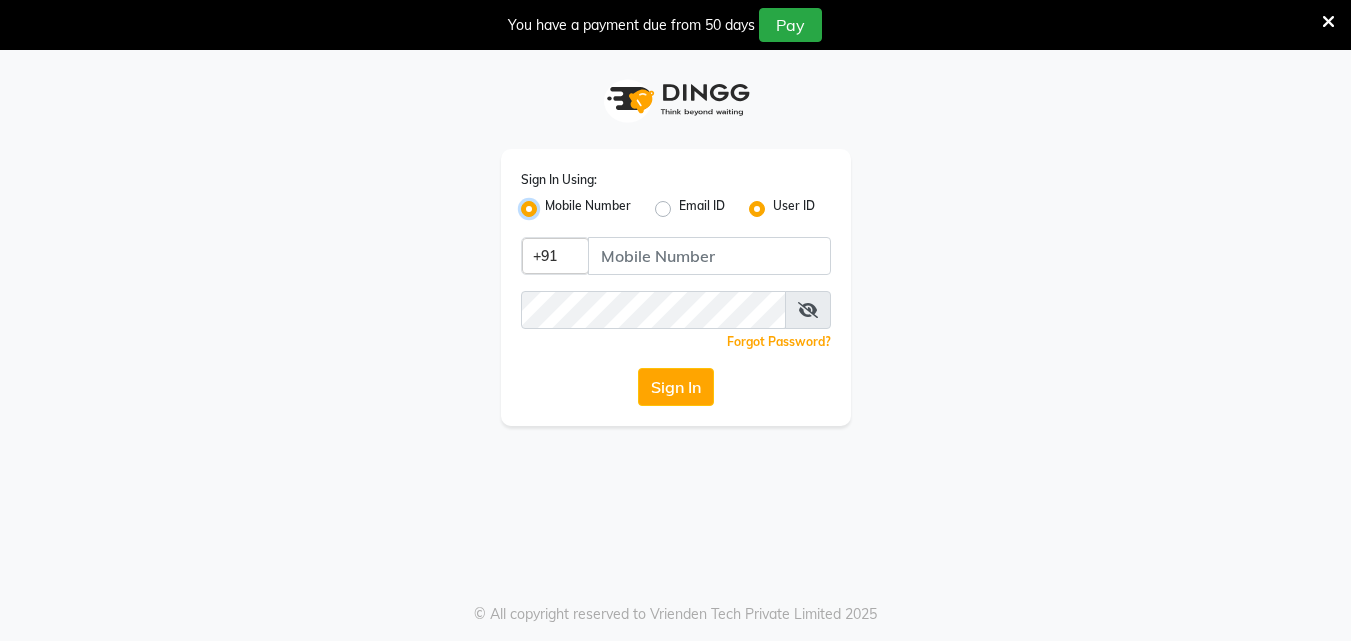 radio on "false" 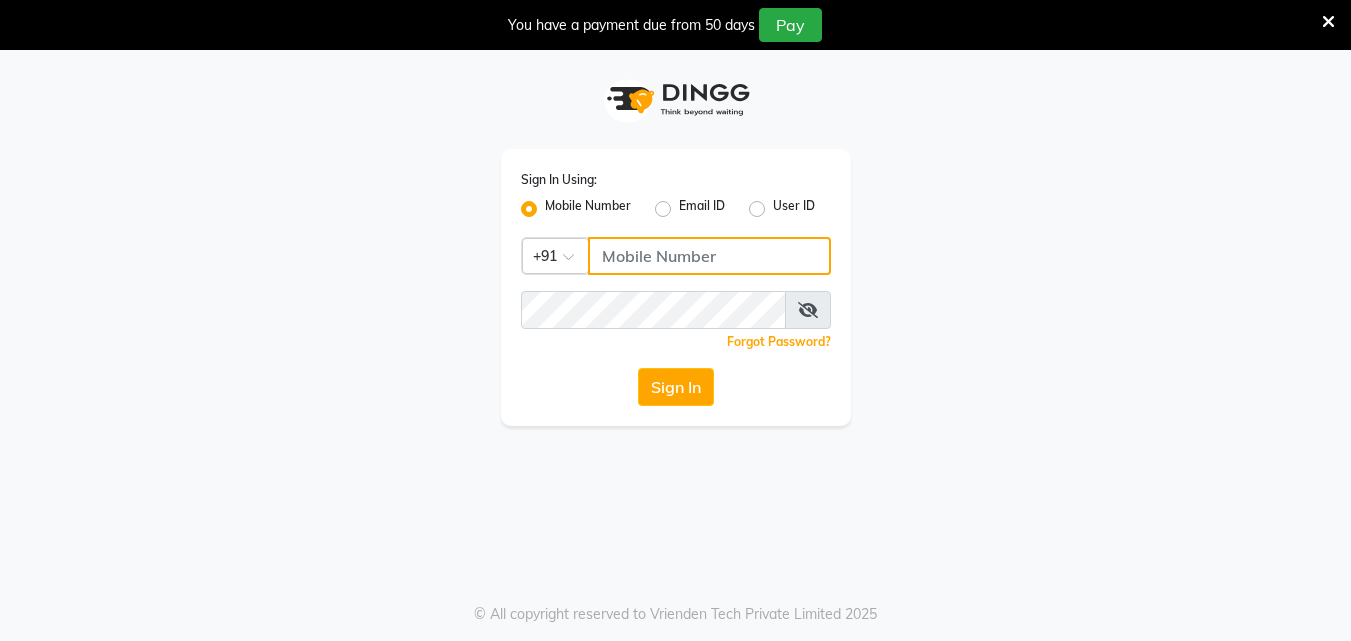 click 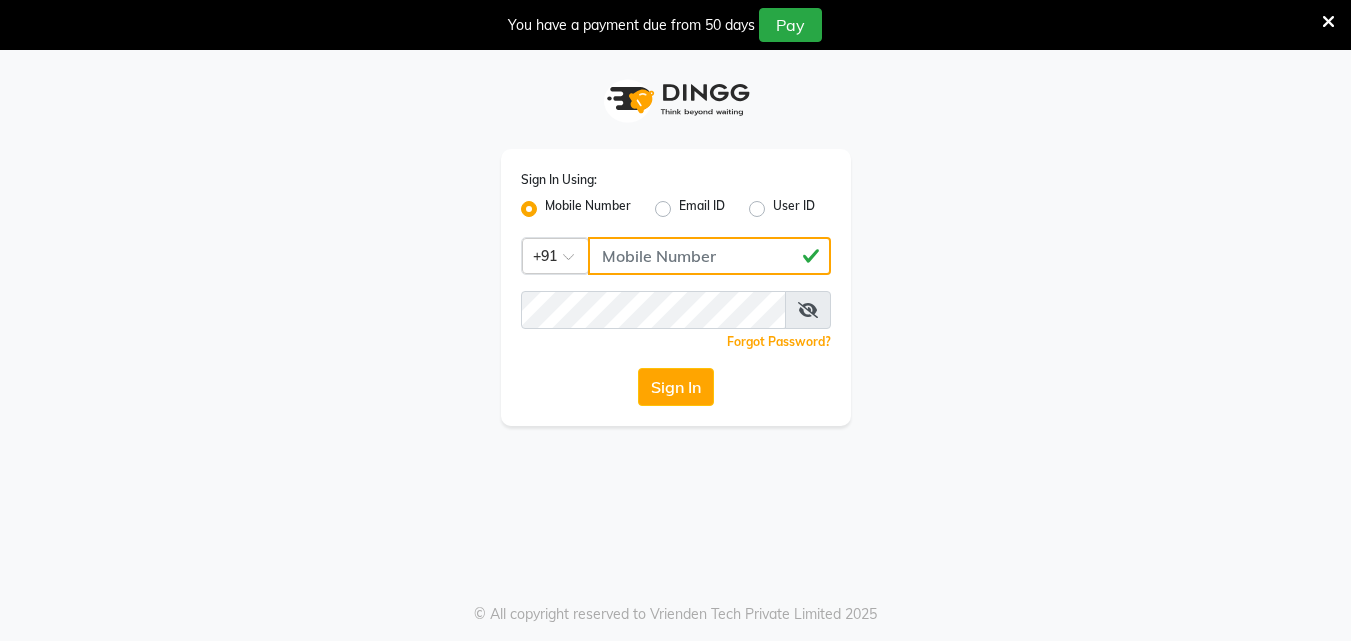 type on "9355000102" 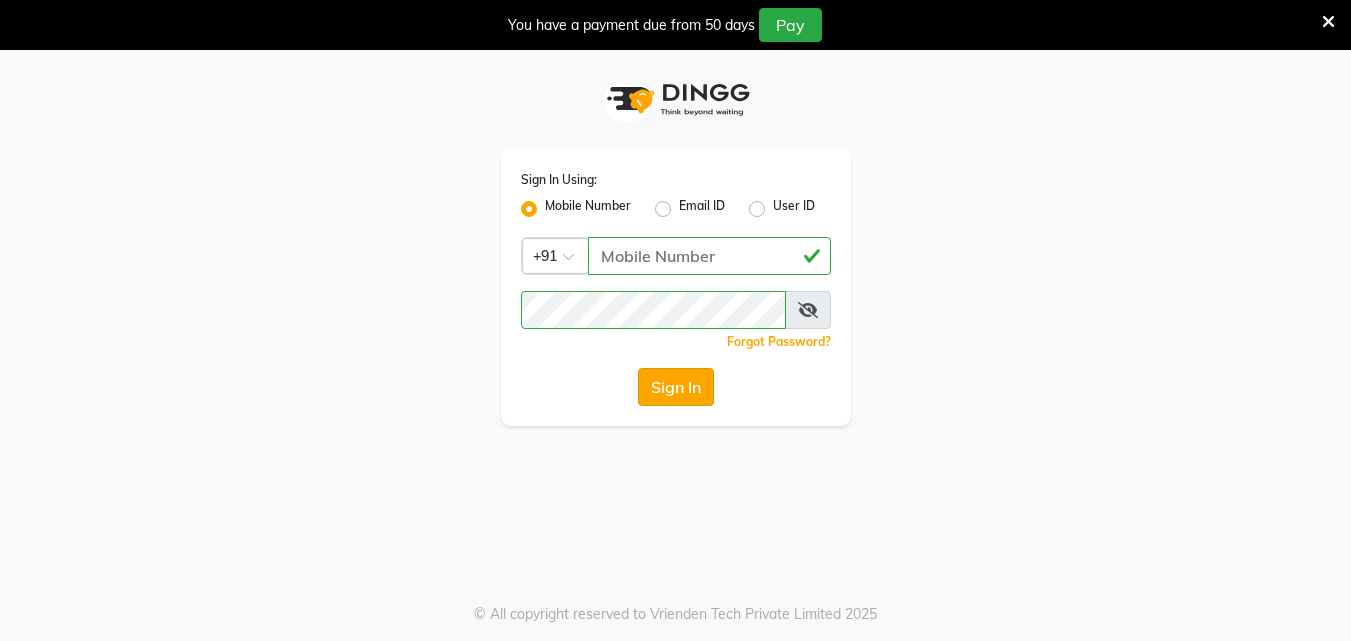 click on "Sign In" 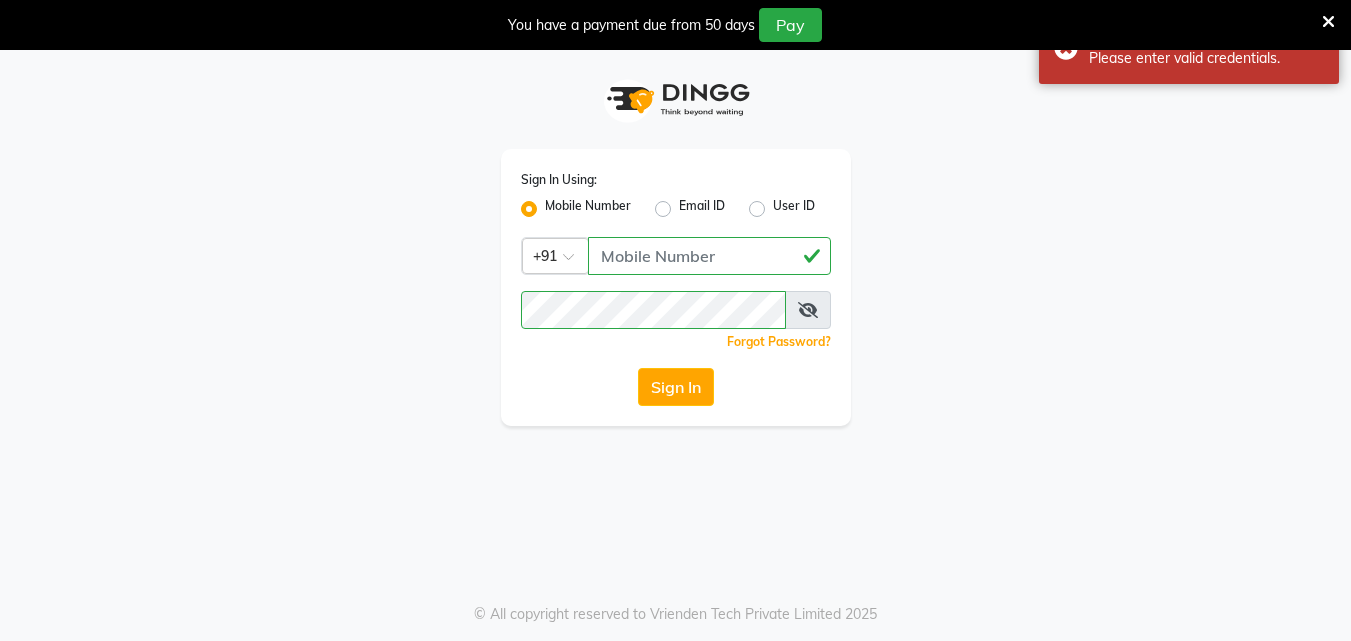 click on "You have a payment due from 50 days   Pay" at bounding box center [665, 25] 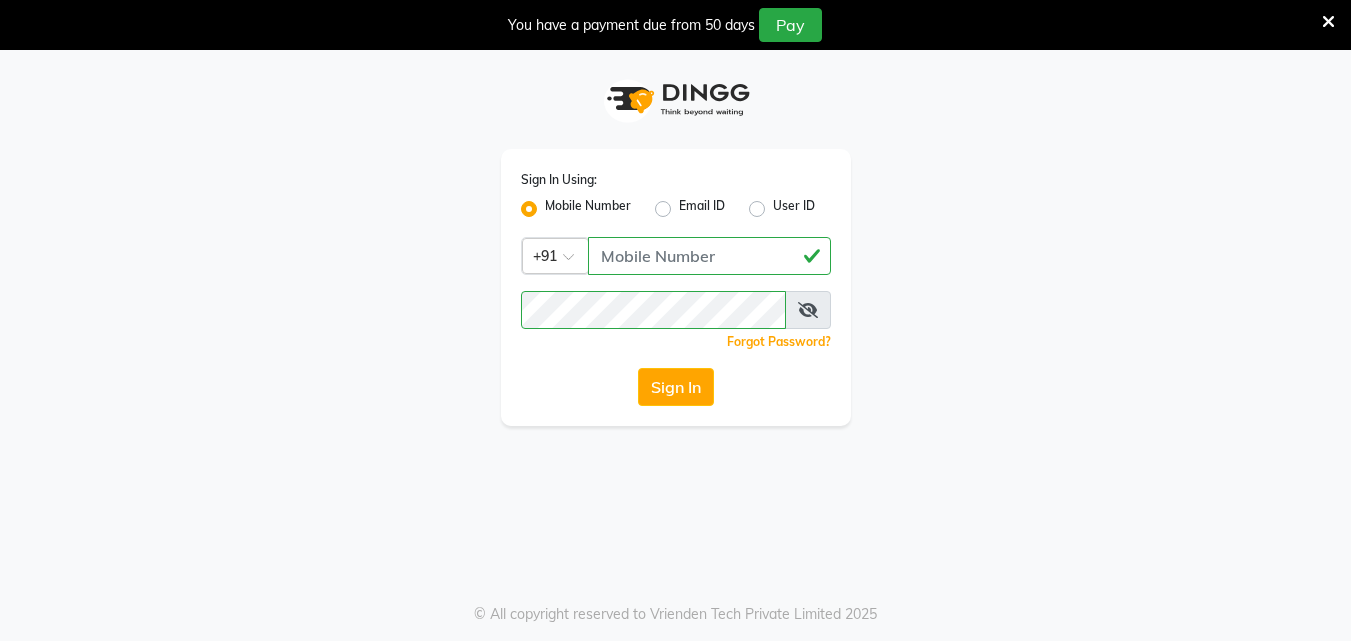 click at bounding box center (1328, 22) 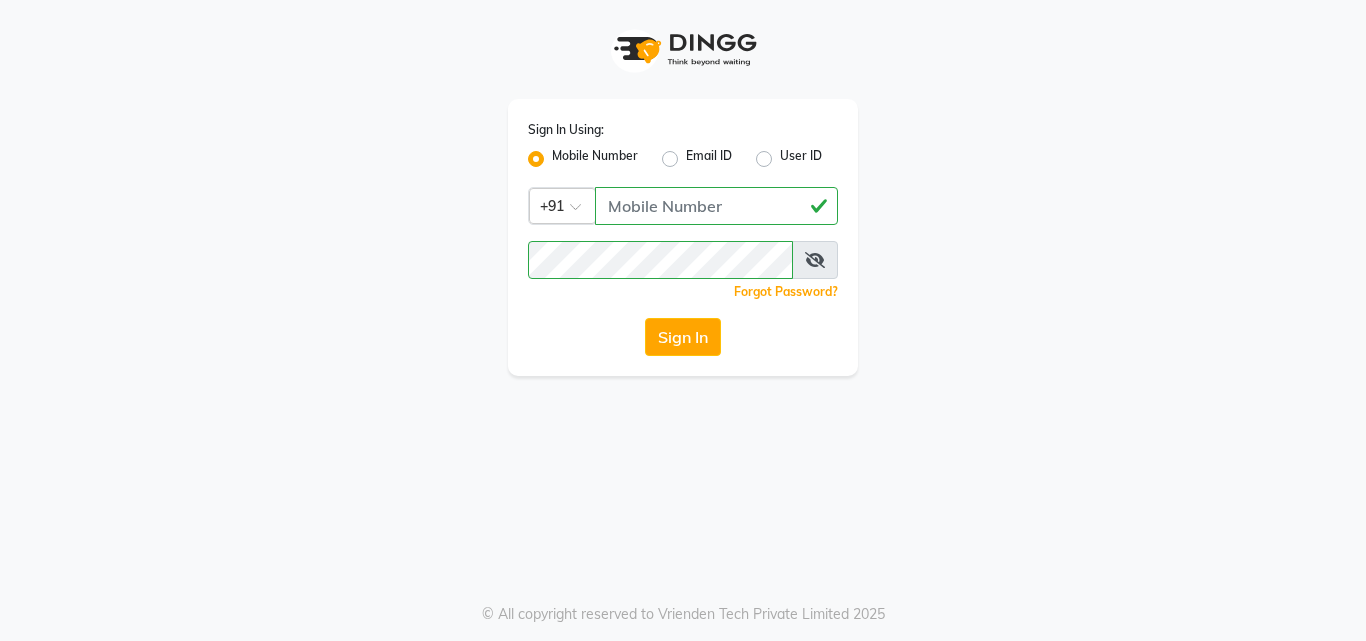 click at bounding box center (815, 260) 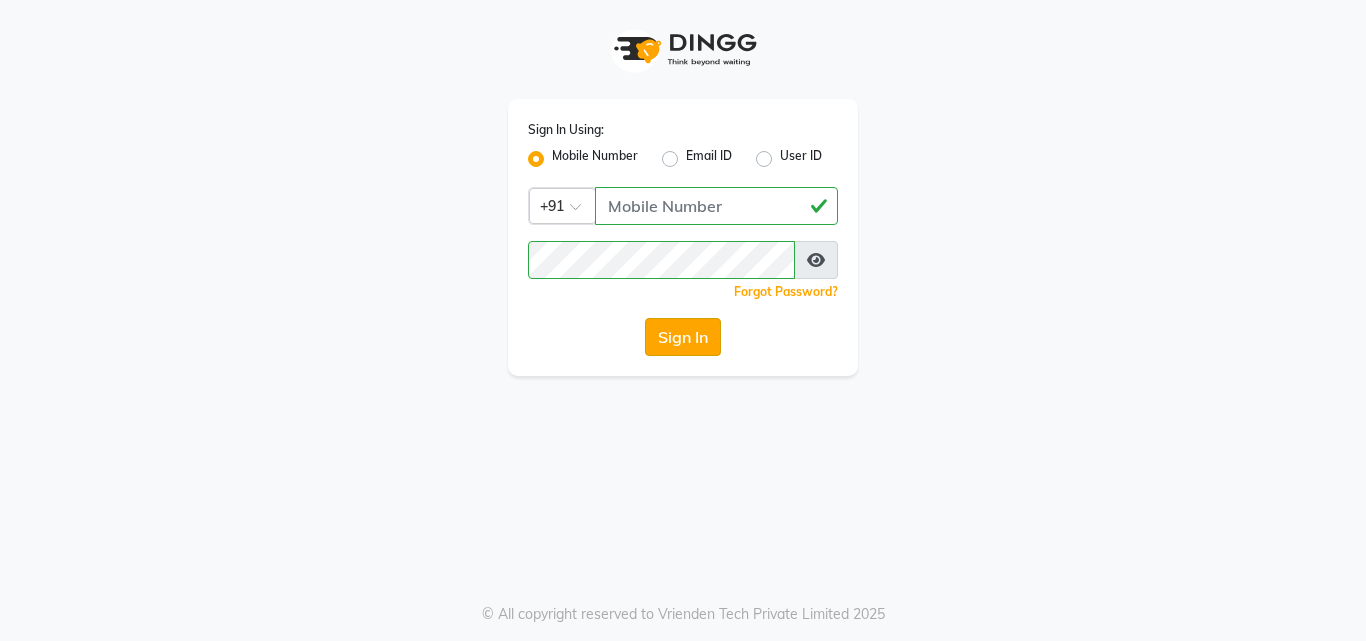 click on "Sign In" 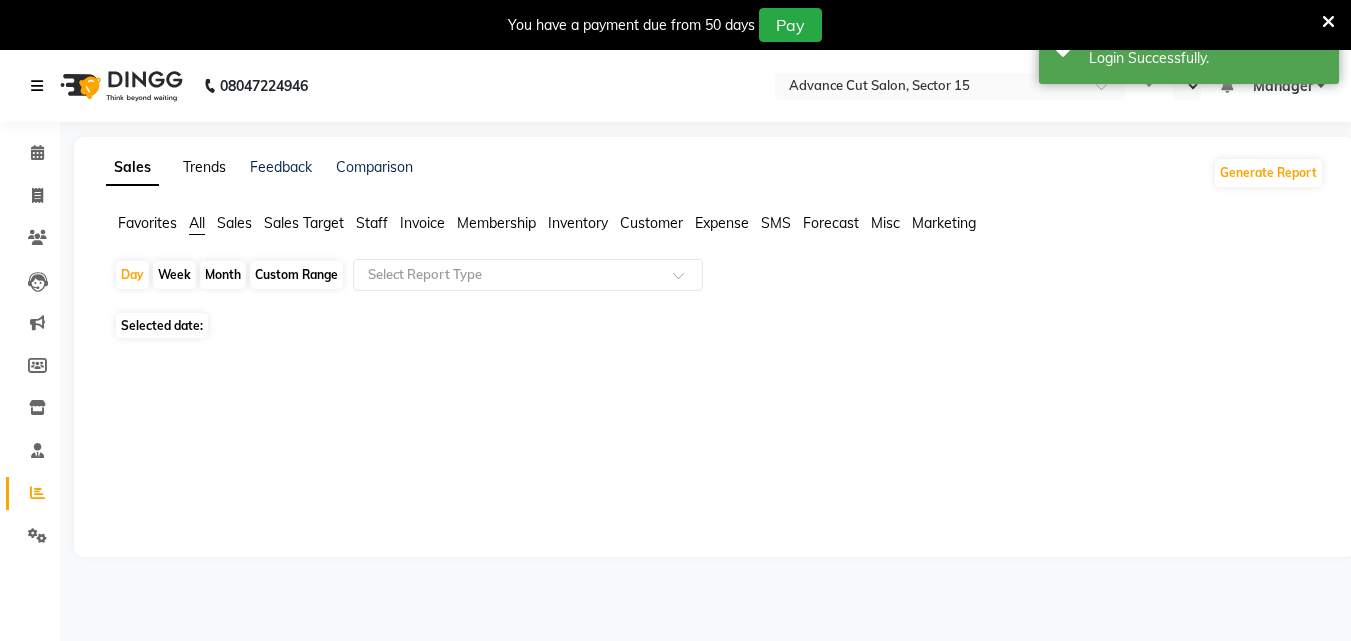 click at bounding box center [37, 86] 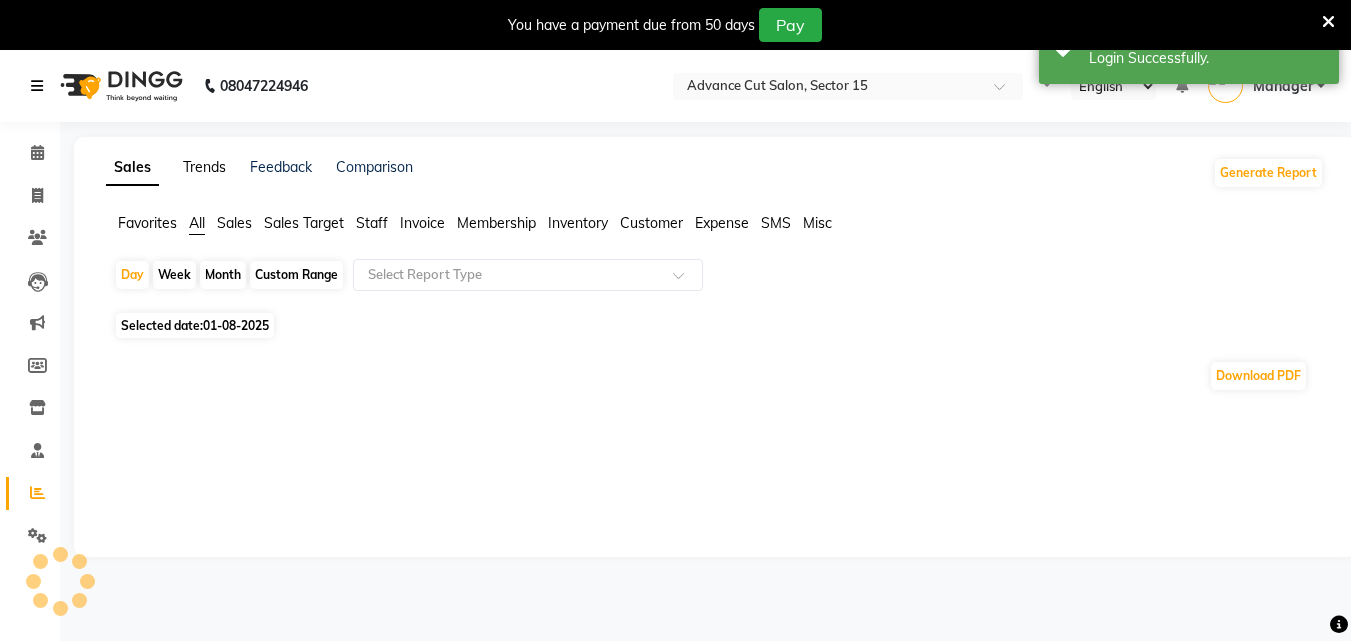 select on "en" 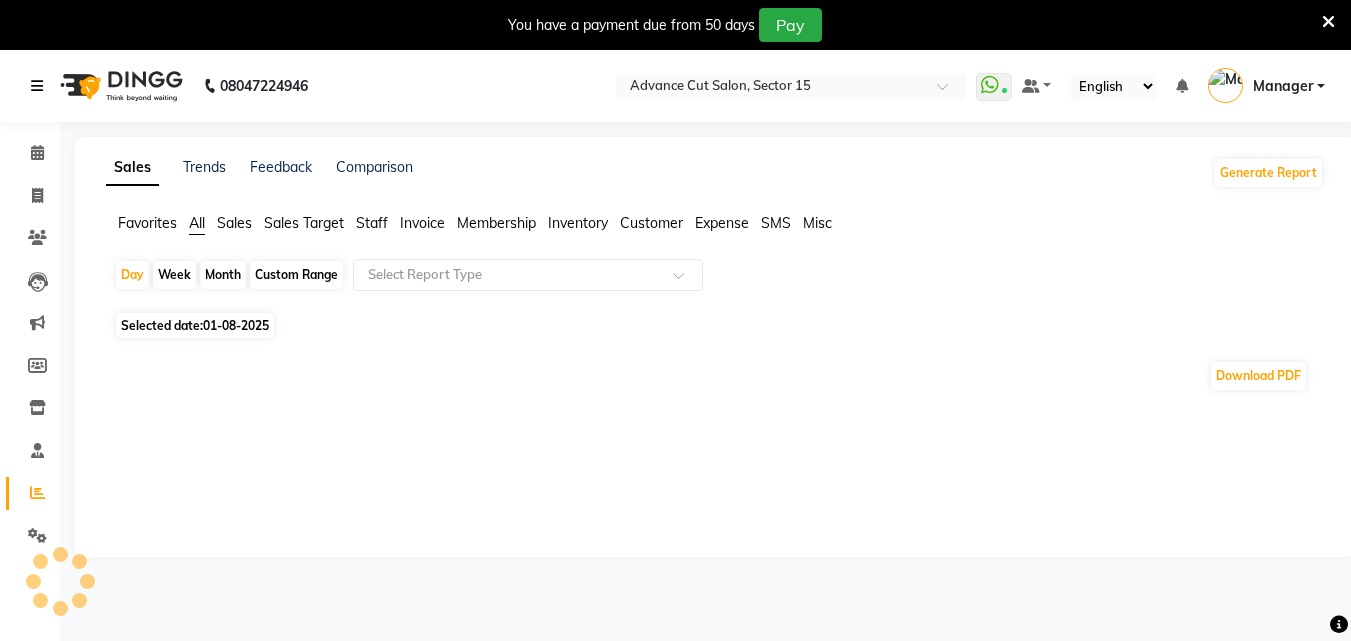 click at bounding box center (37, 86) 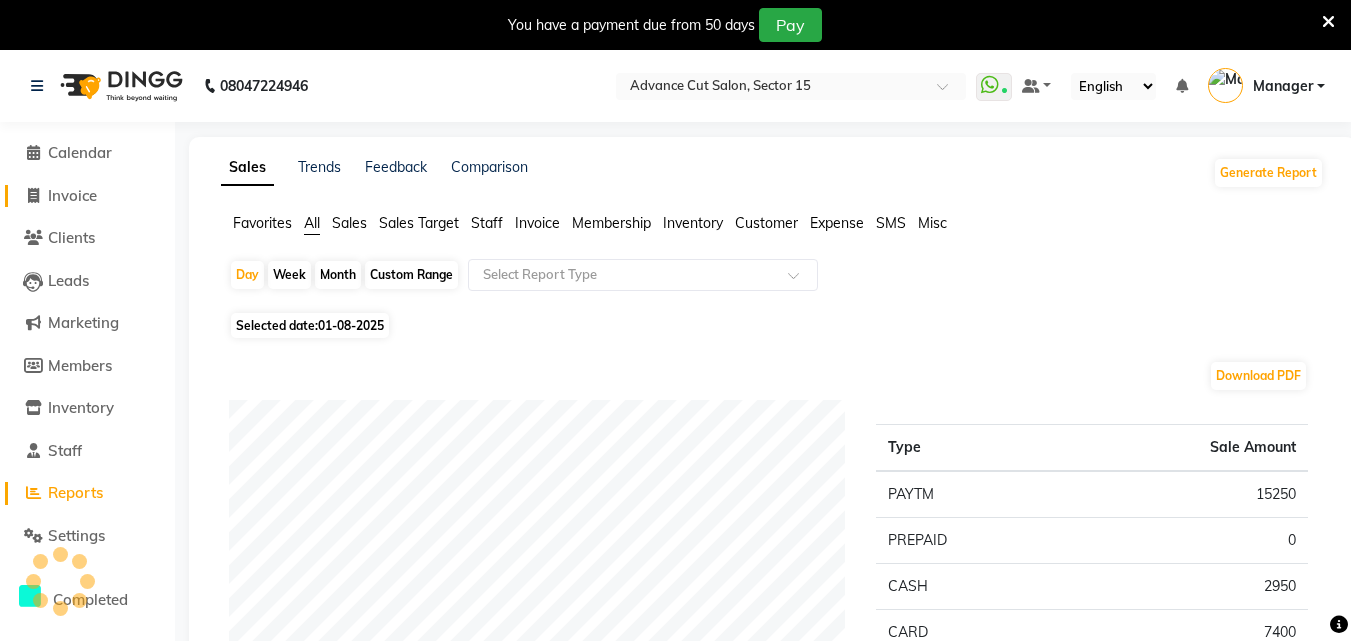 click on "Invoice" 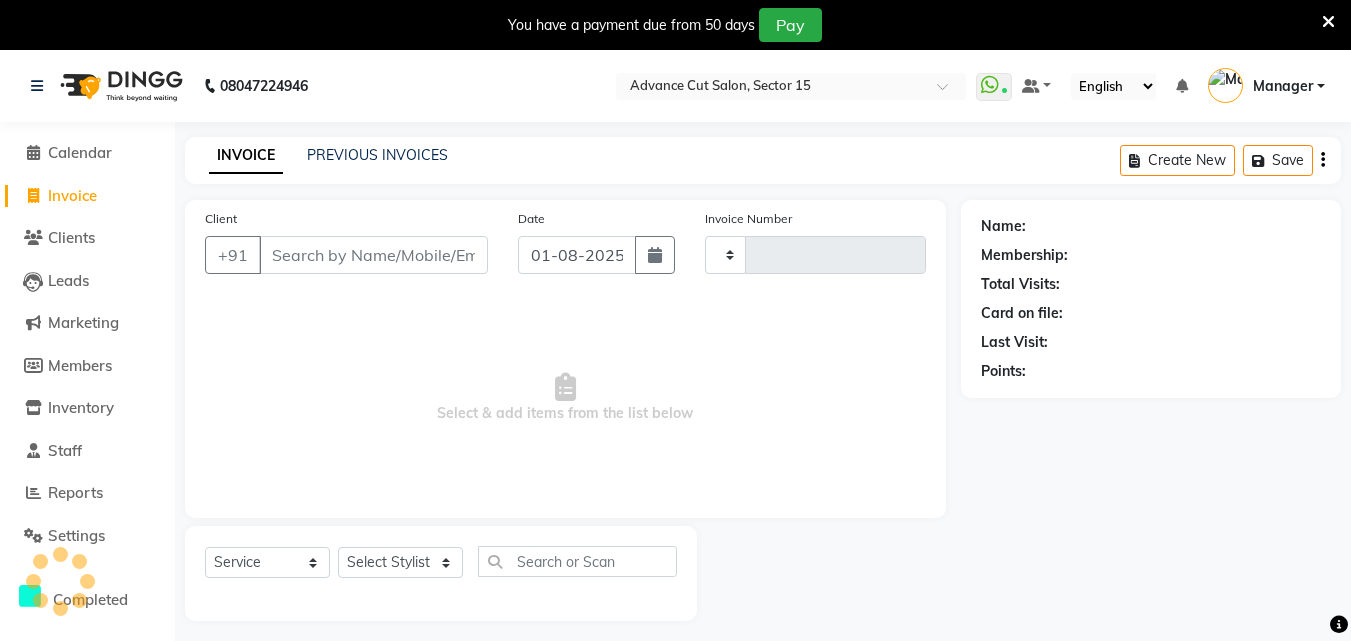 click on "Calendar  Invoice  Clients  Leads   Marketing  Members  Inventory  Staff  Reports  Settings Completed InProgress Upcoming Dropped Tentative Check-In Confirm Bookings Generate Report Segments Page Builder" 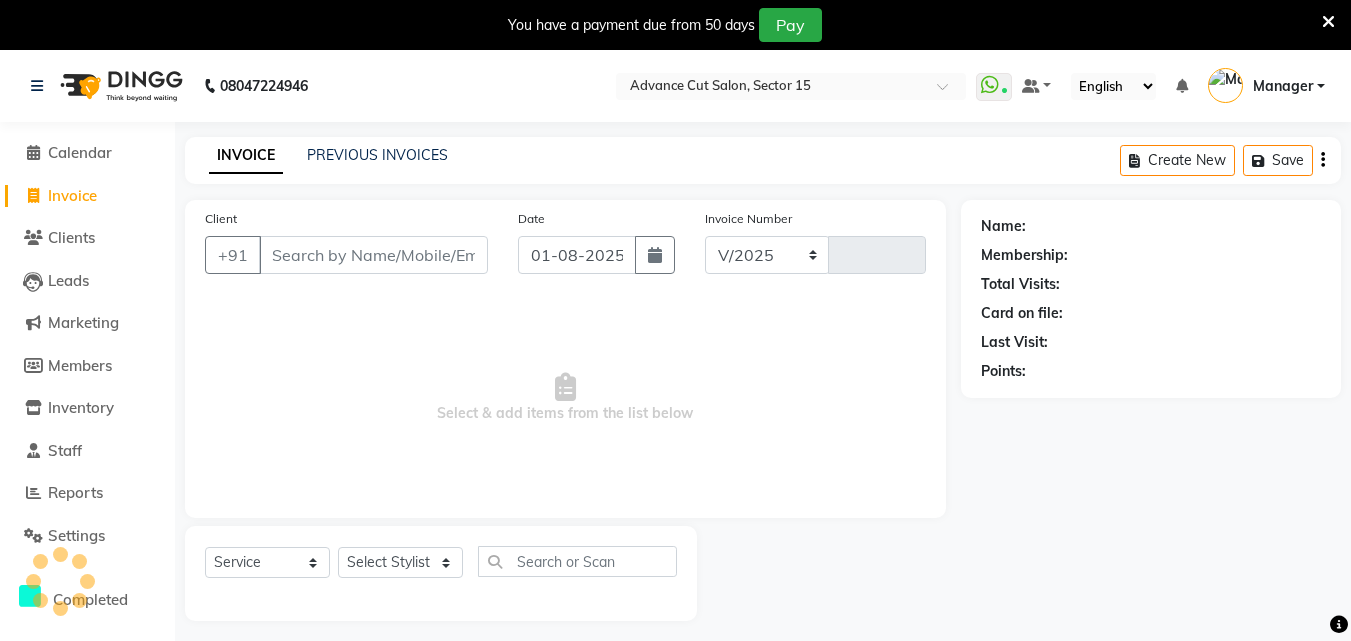 select on "6255" 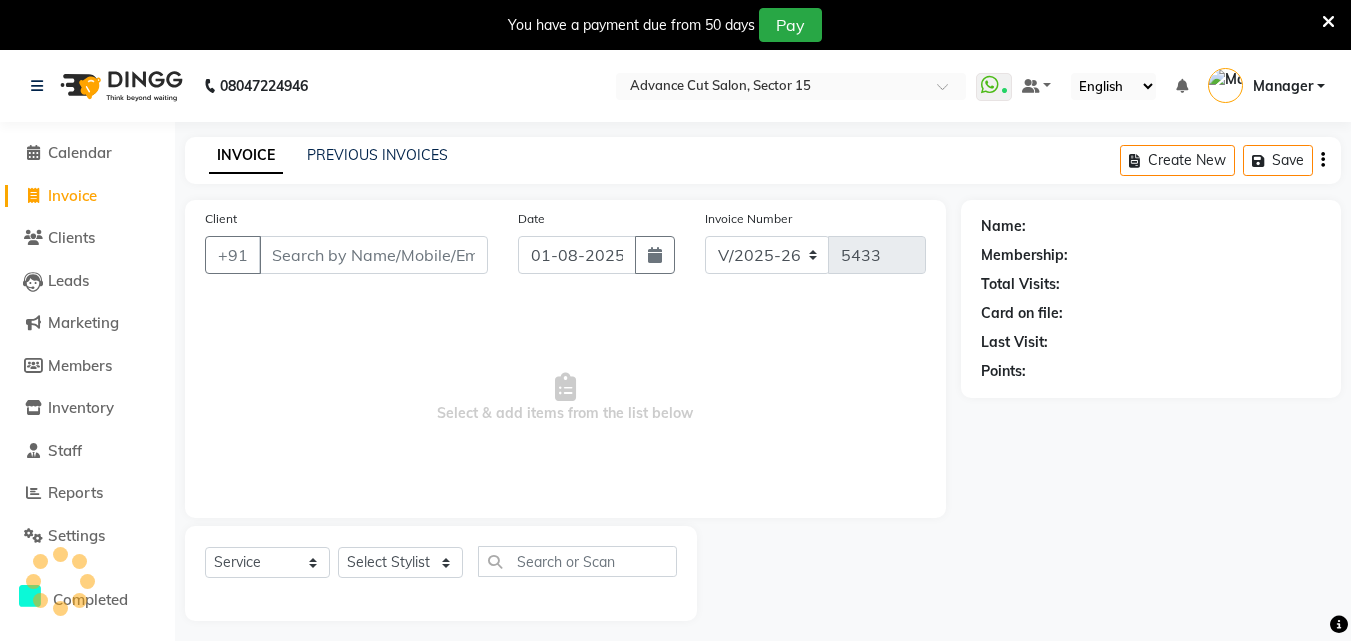 scroll, scrollTop: 50, scrollLeft: 0, axis: vertical 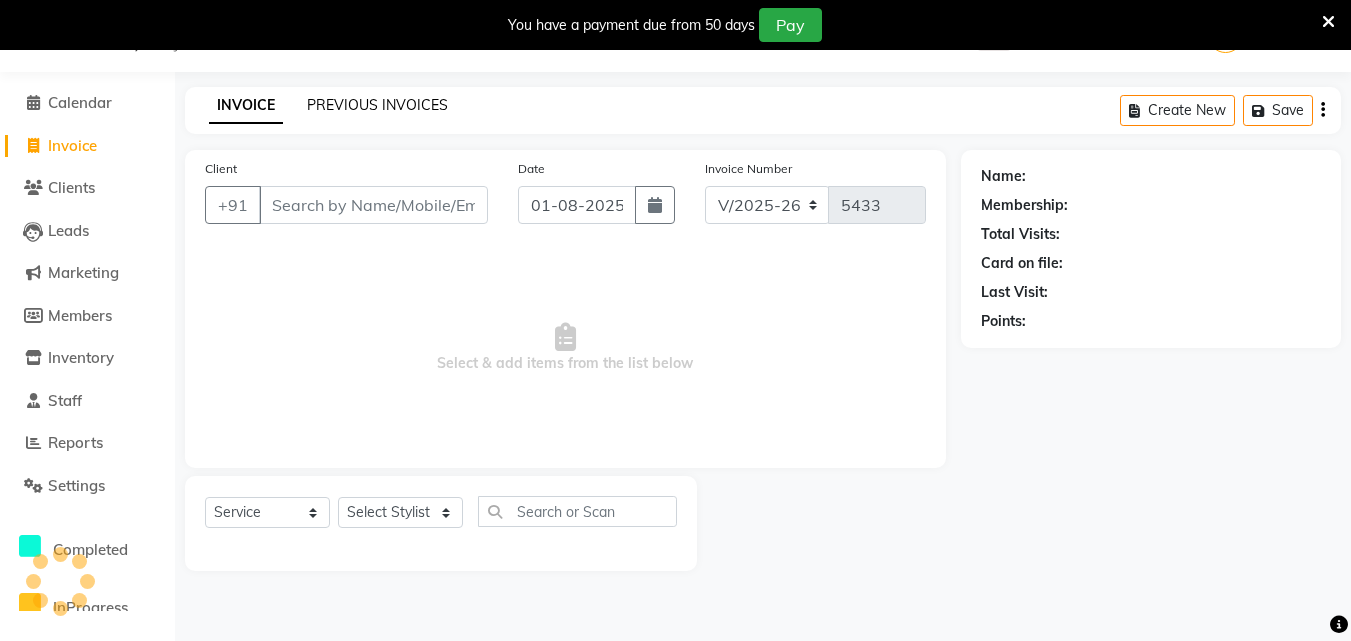 click on "PREVIOUS INVOICES" 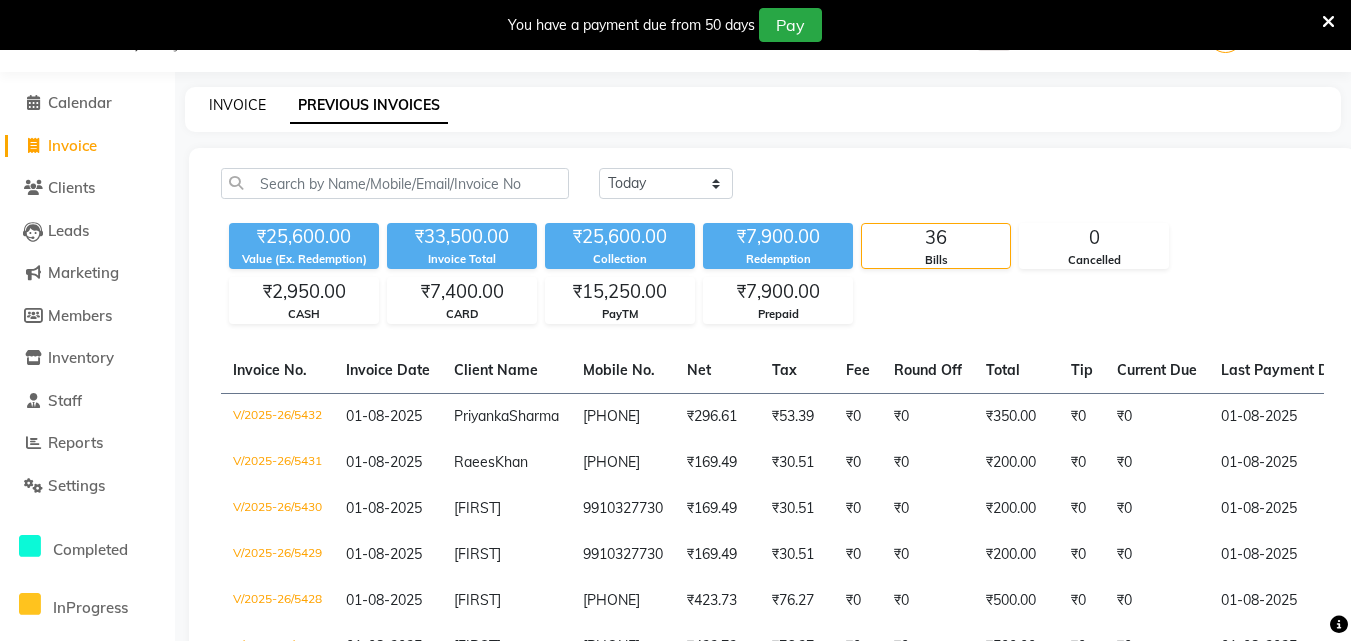 click on "INVOICE" 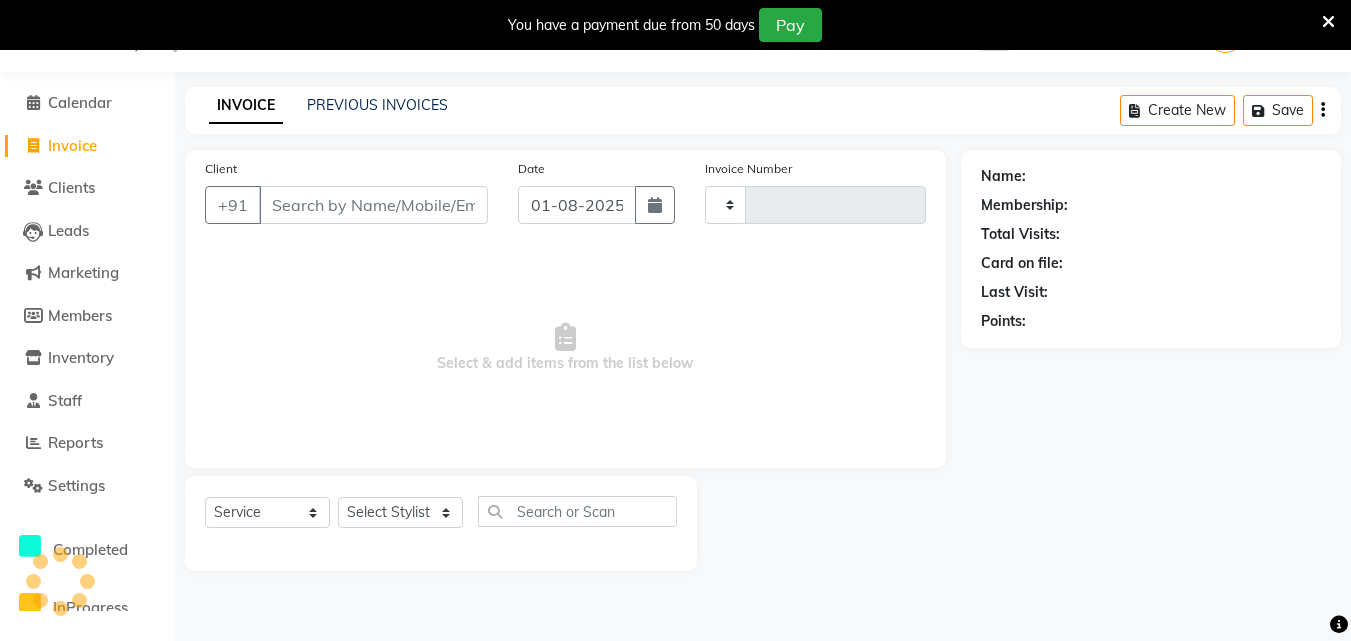 type on "5433" 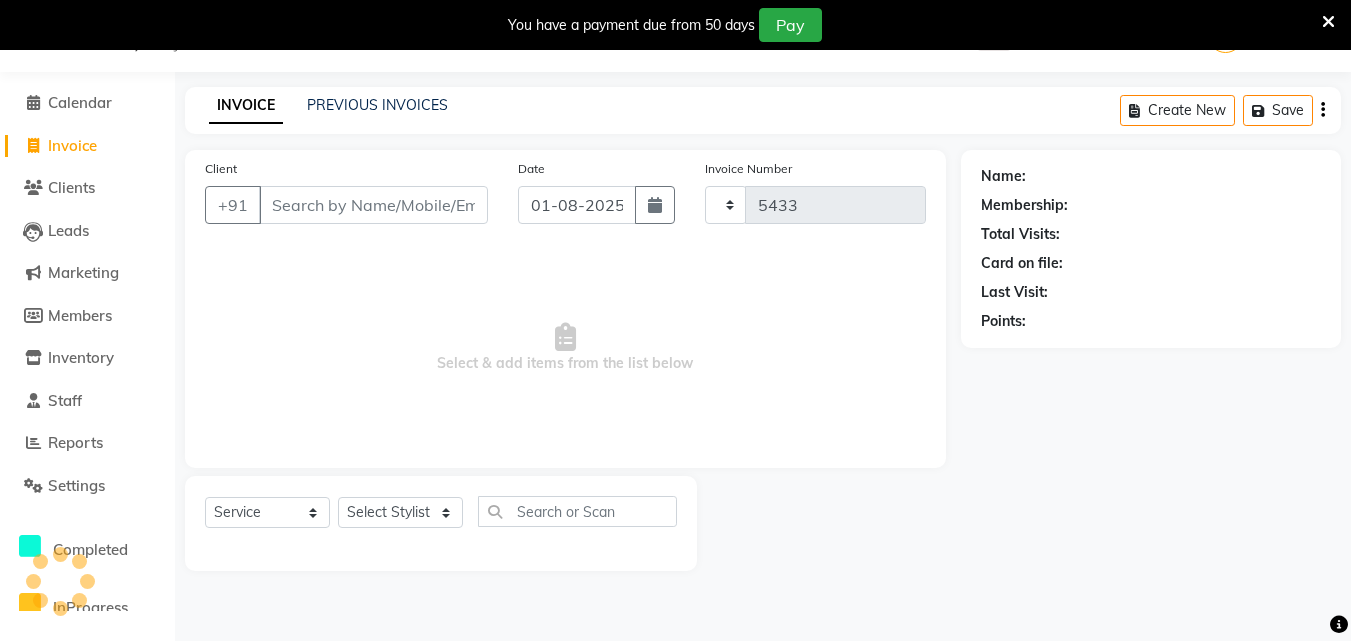 select on "6255" 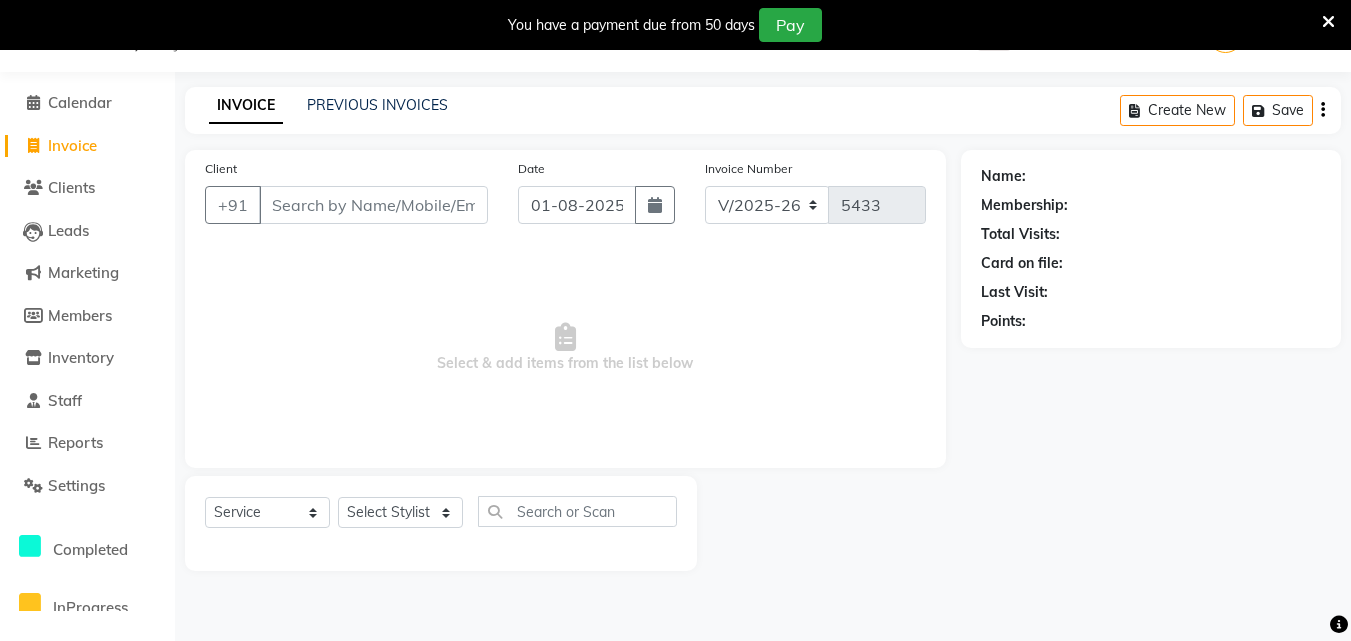 click at bounding box center (1328, 22) 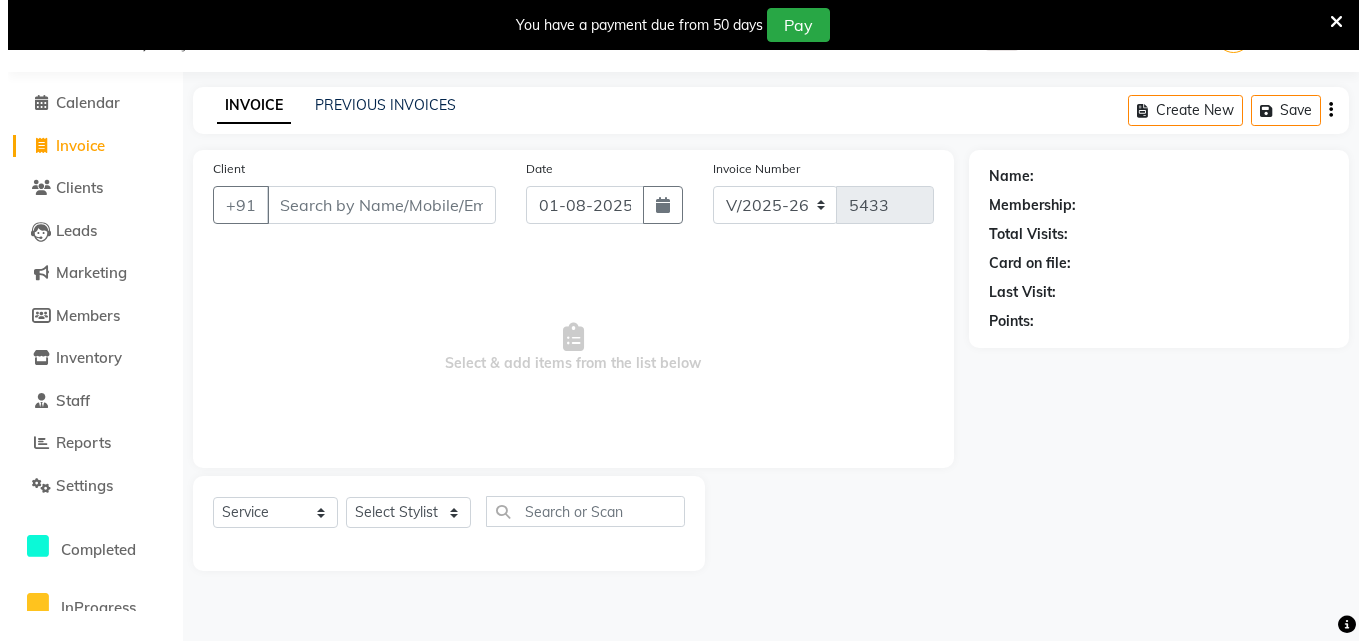 scroll, scrollTop: 0, scrollLeft: 0, axis: both 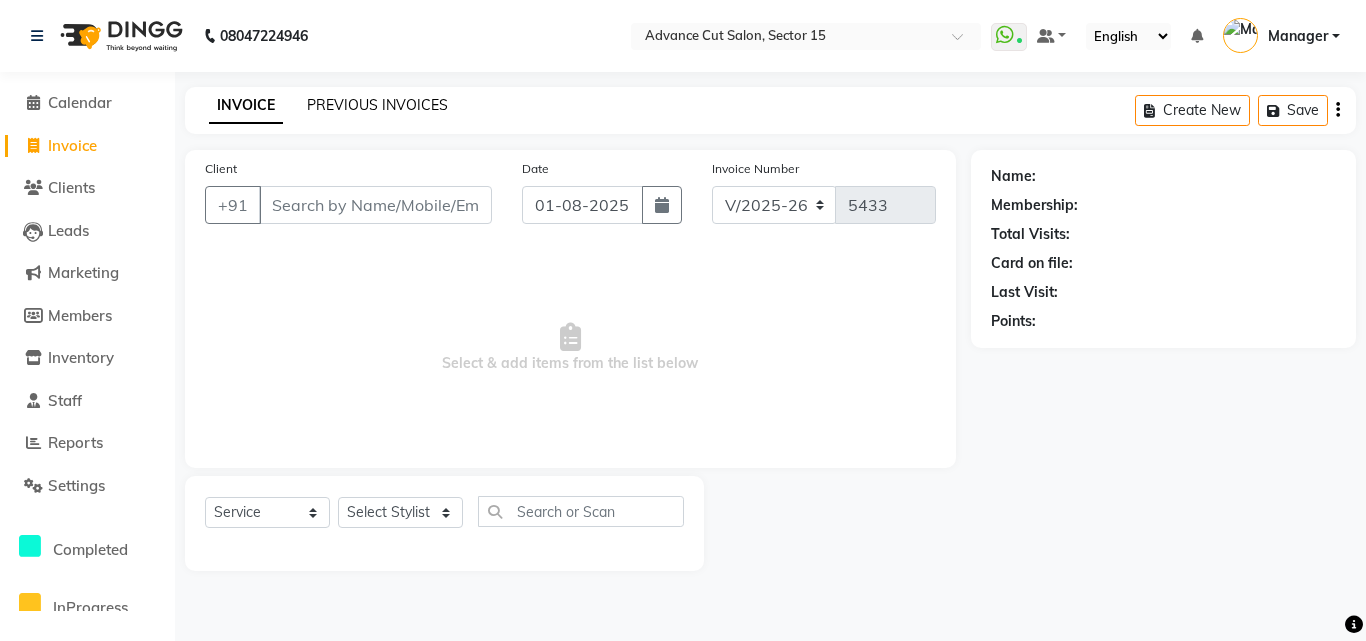 click on "PREVIOUS INVOICES" 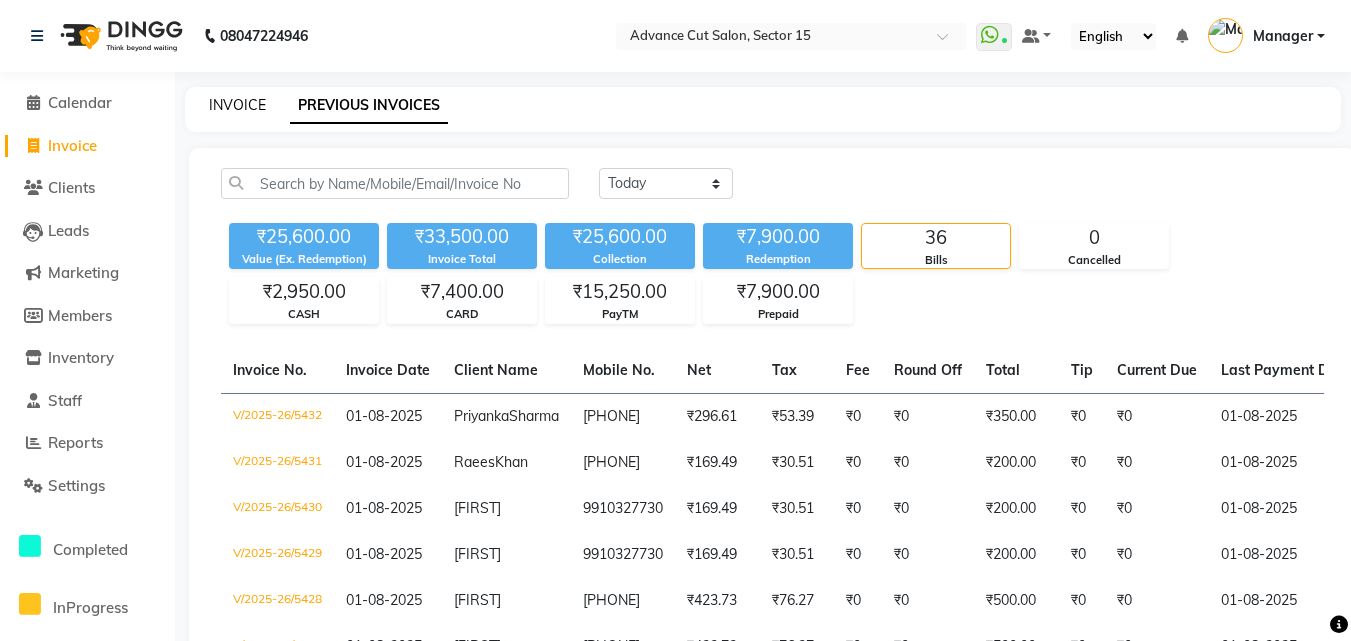 click on "INVOICE" 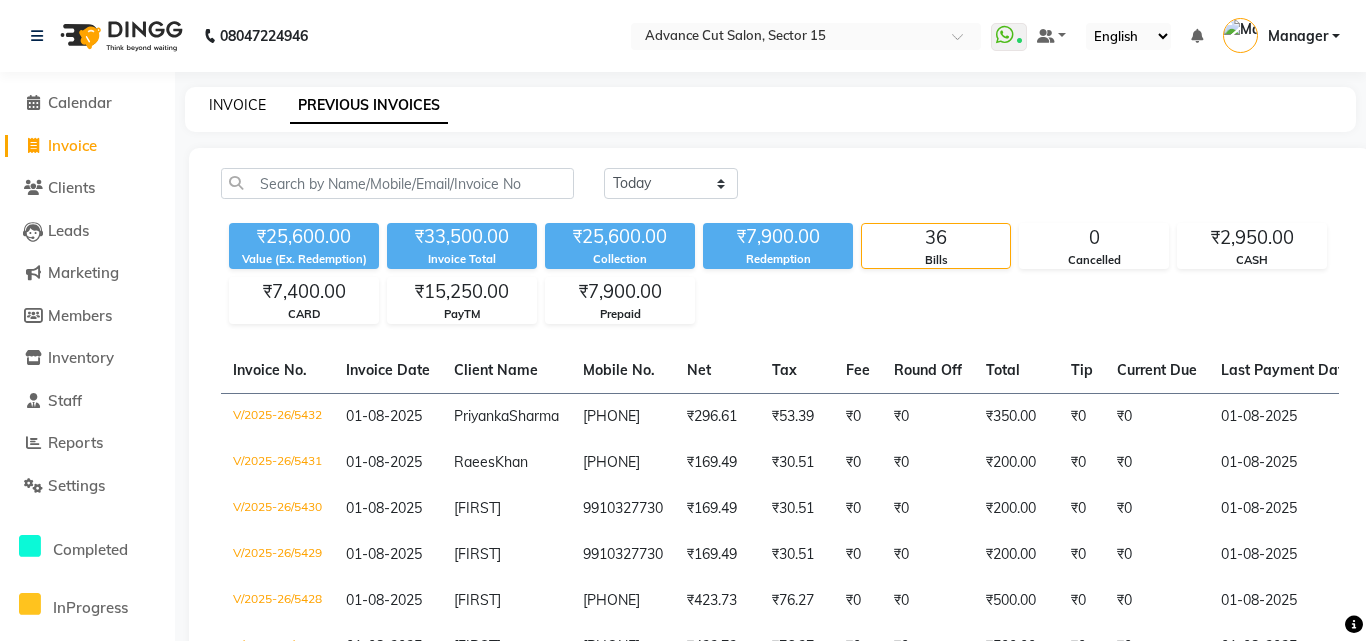 select on "service" 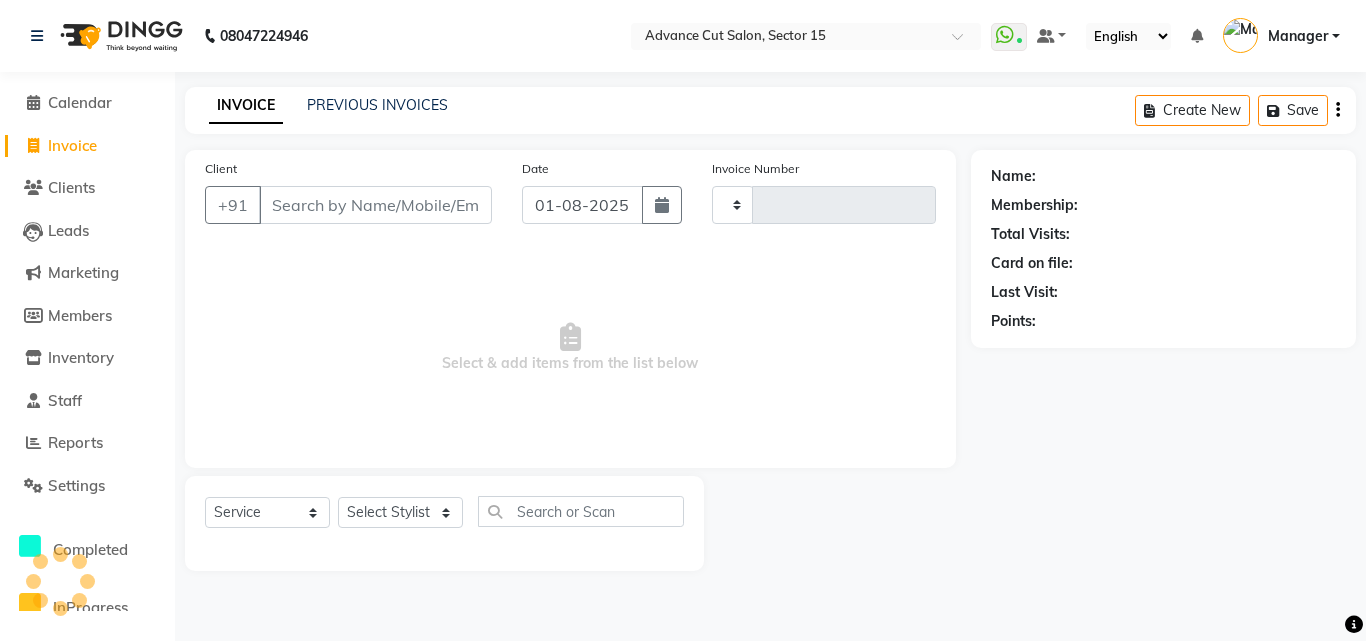 type on "5433" 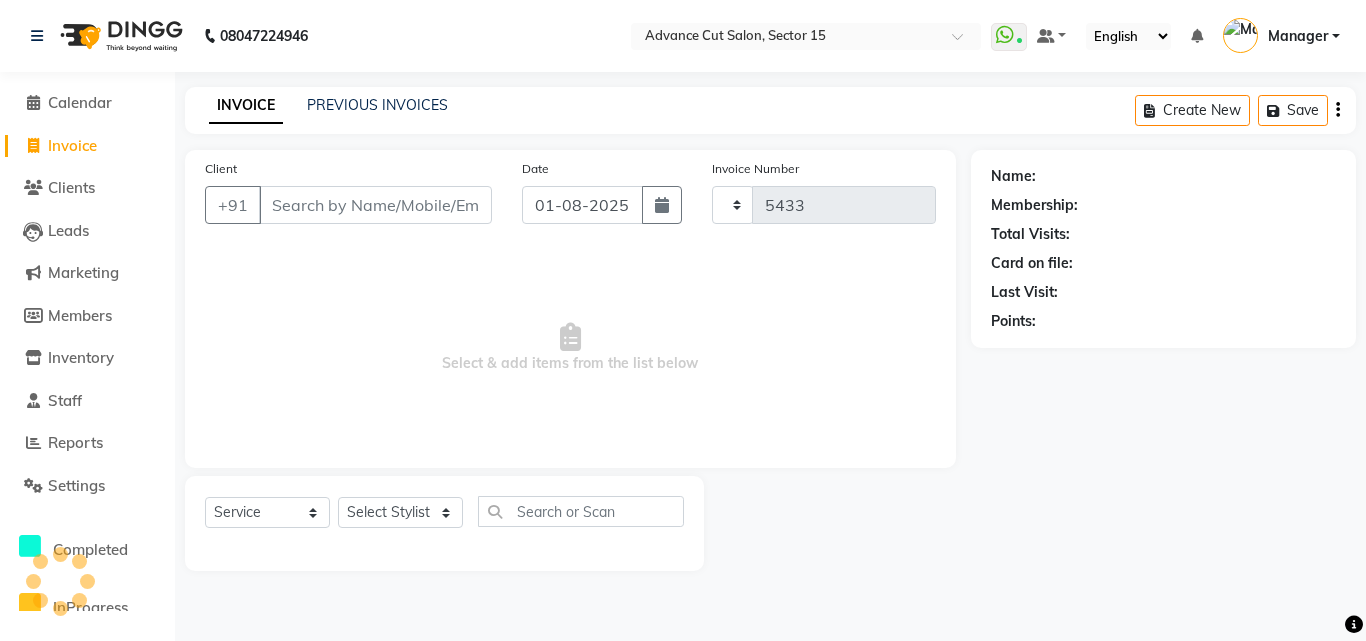 select on "6255" 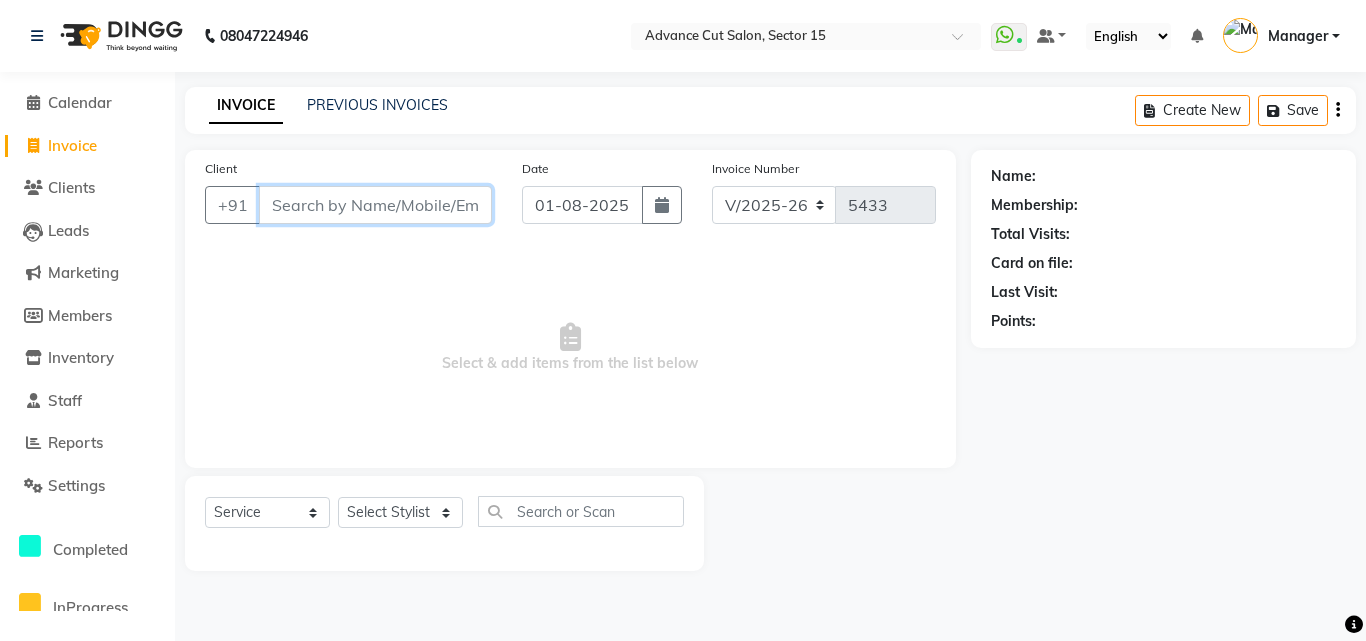 click on "Client" at bounding box center (375, 205) 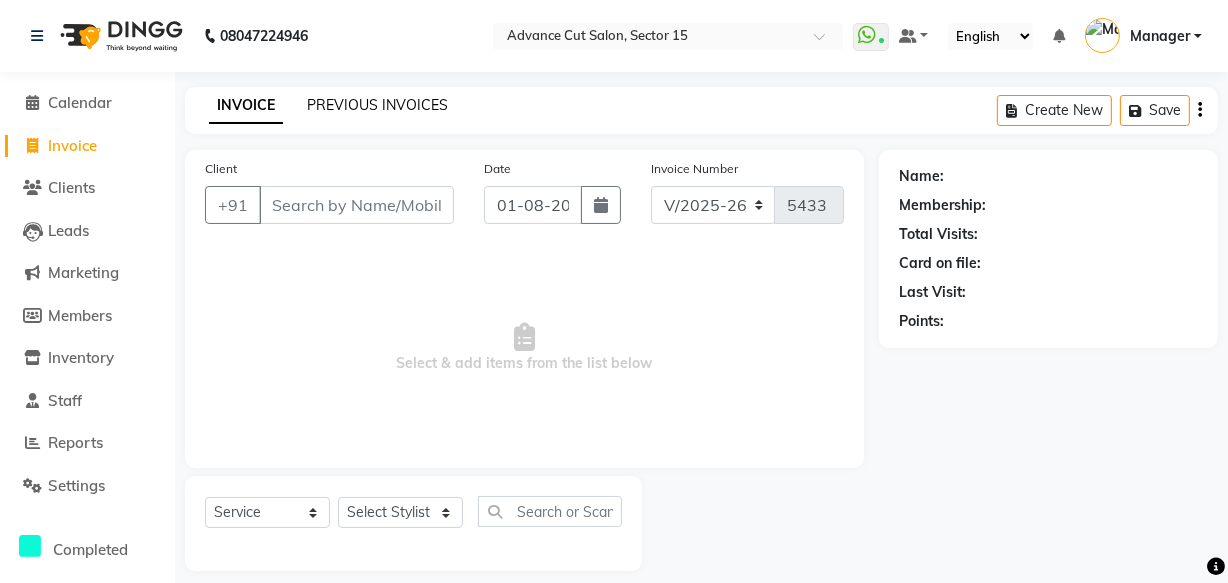 click on "PREVIOUS INVOICES" 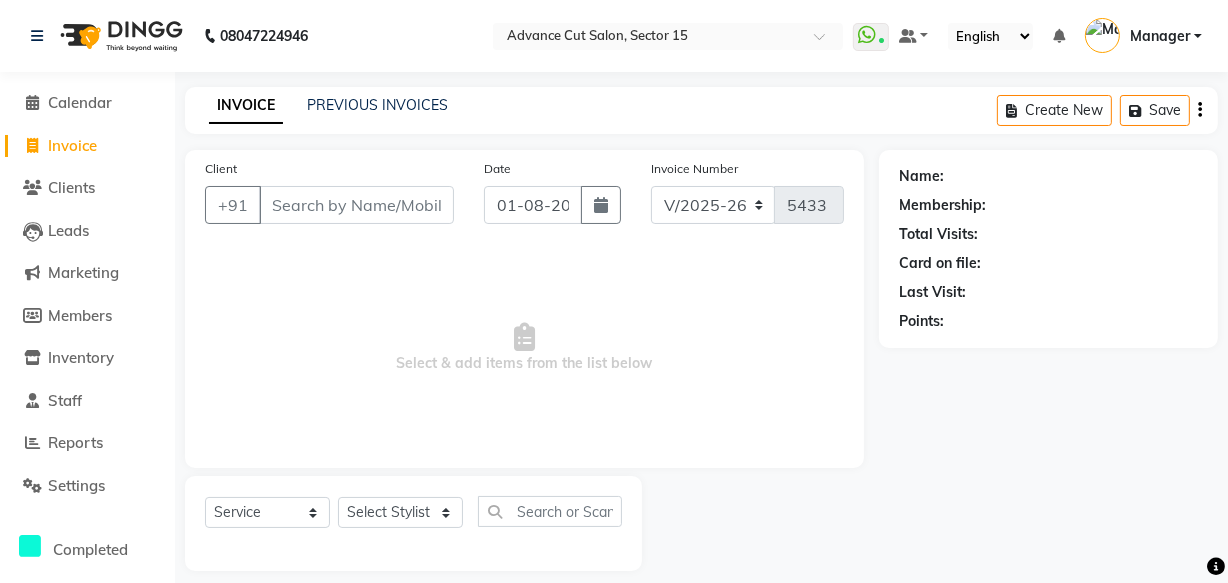click on "Select & add items from the list below" at bounding box center (524, 348) 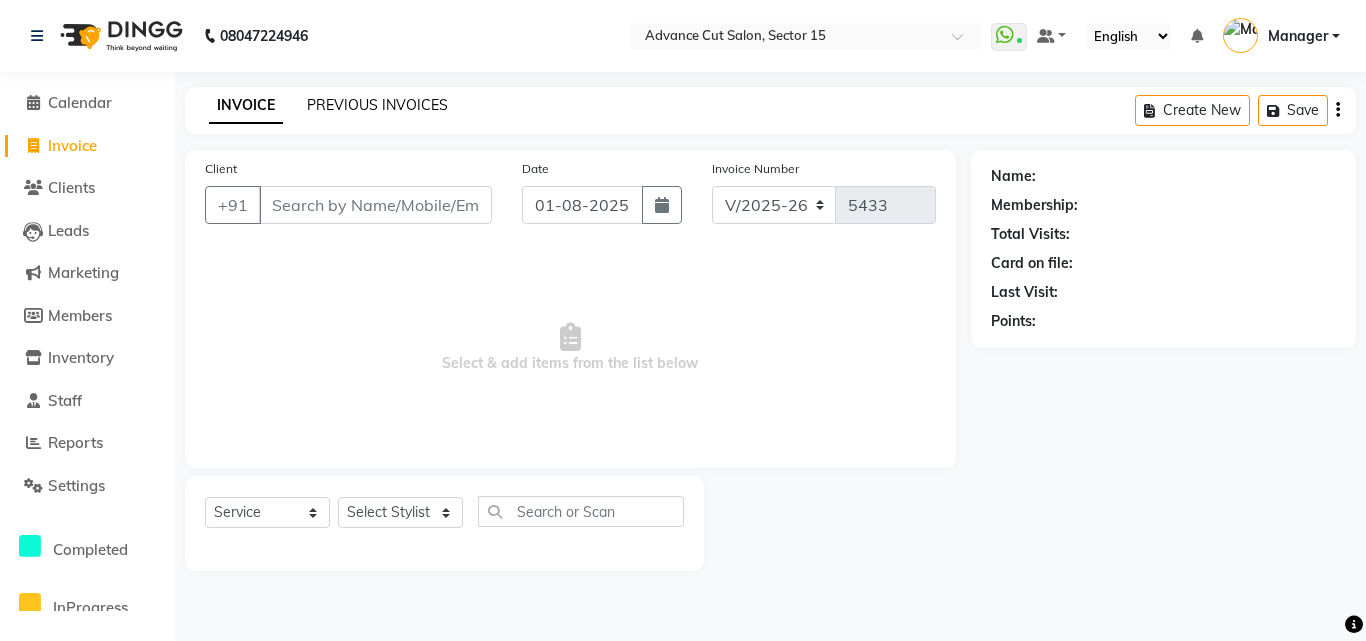 click on "PREVIOUS INVOICES" 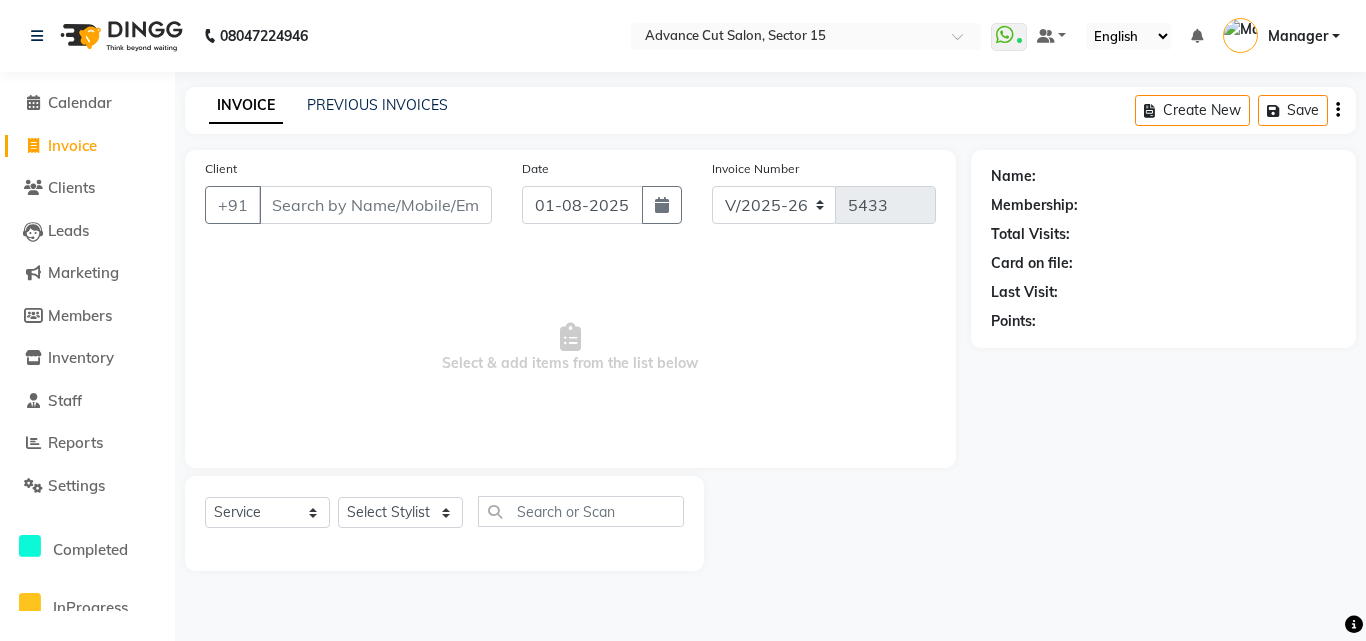 click on "Select & add items from the list below" at bounding box center (570, 348) 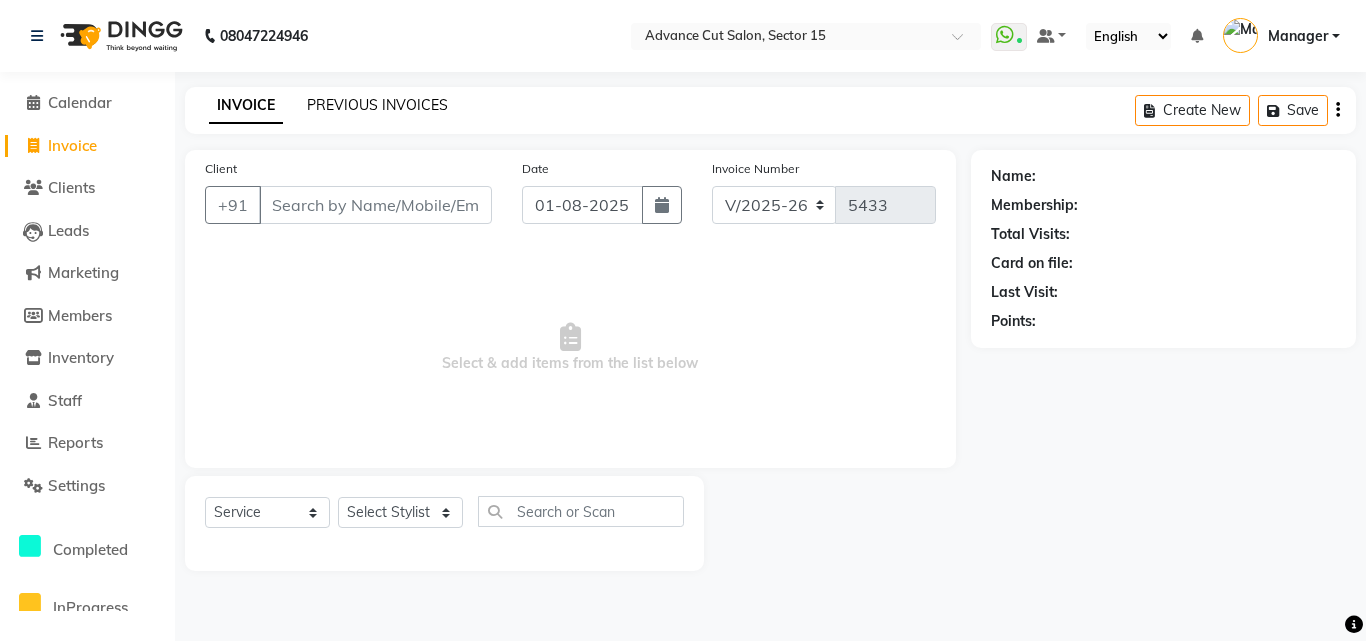 click on "PREVIOUS INVOICES" 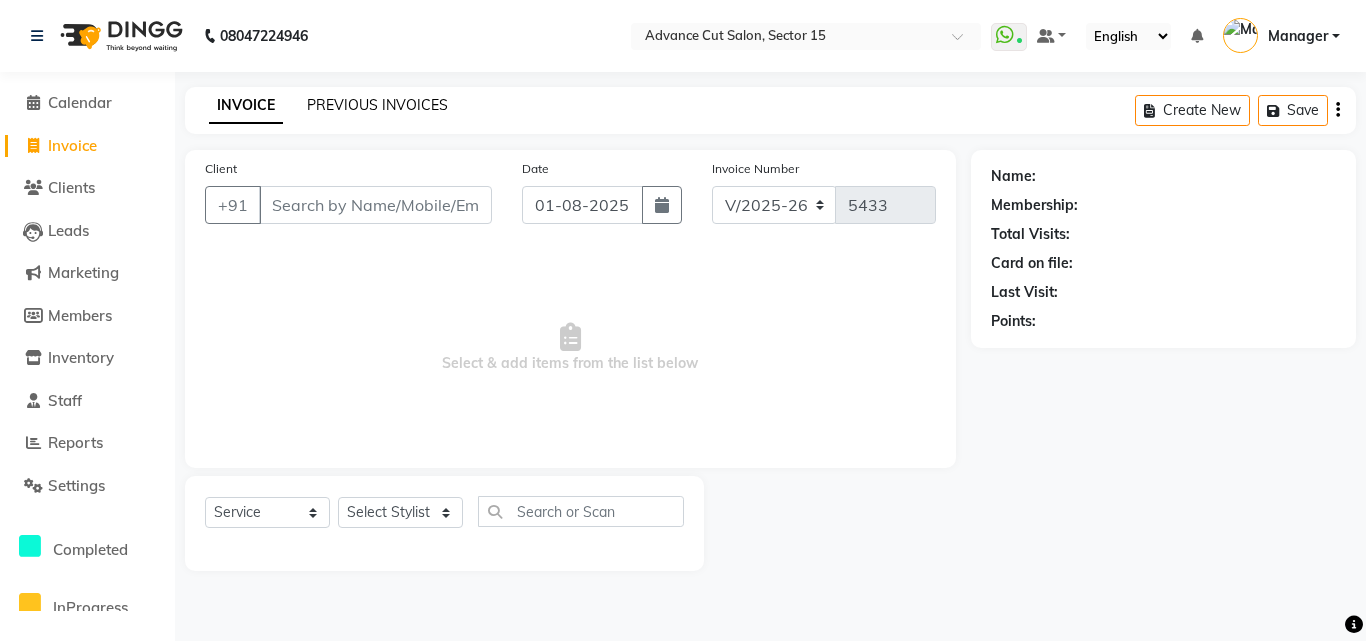 click on "INVOICE PREVIOUS INVOICES Create New   Save" 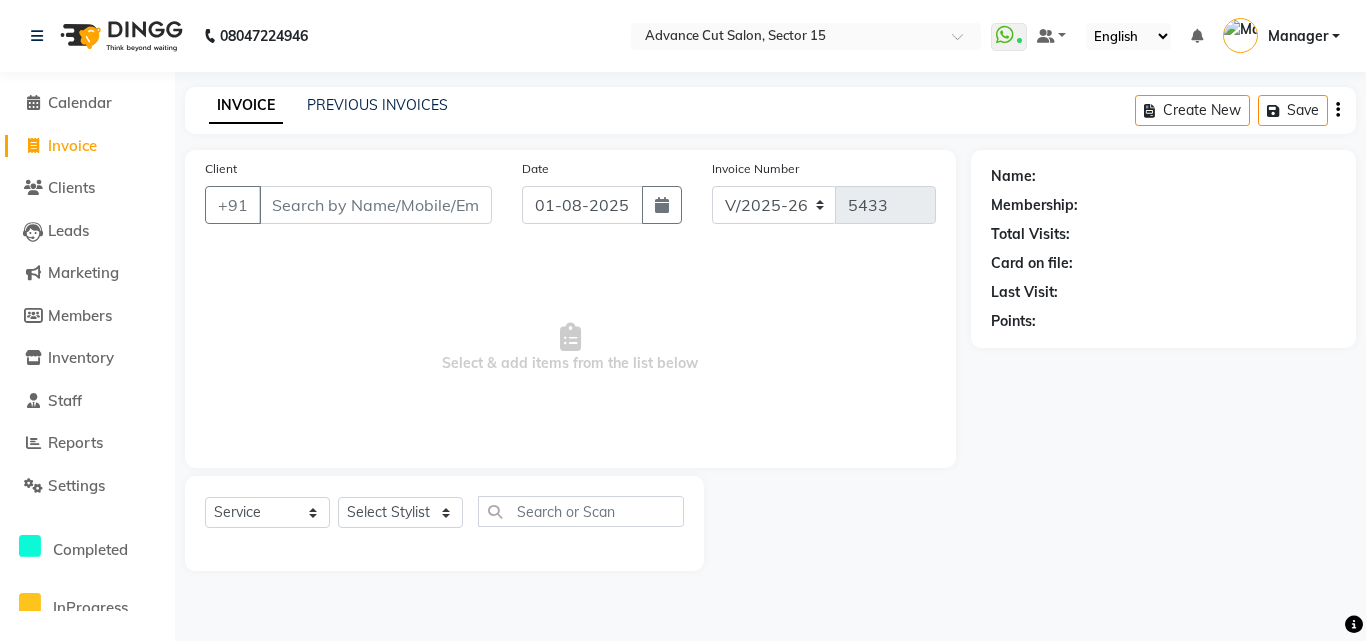 click on "08047224946 Select Location × Advance Cut Salon, Sector 15  WhatsApp Status  ✕ Status:  Connected Most Recent Message: 01-08-2025     07:57 PM Recent Service Activity: 01-08-2025     08:05 PM Default Panel My Panel English ENGLISH Español العربية मराठी हिंदी ગુજરાતી தமிழ் 中文 Notifications nothing to show Manager Manage Profile Change Password Sign out  Version:3.15.11" 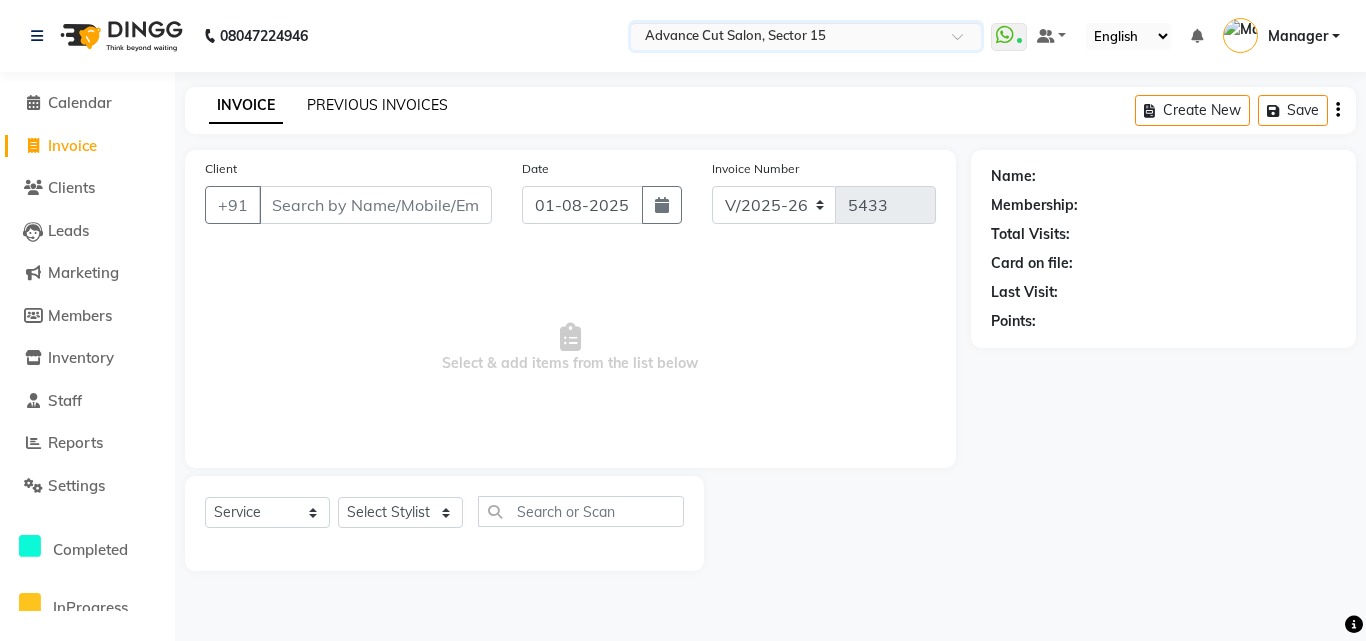 click on "PREVIOUS INVOICES" 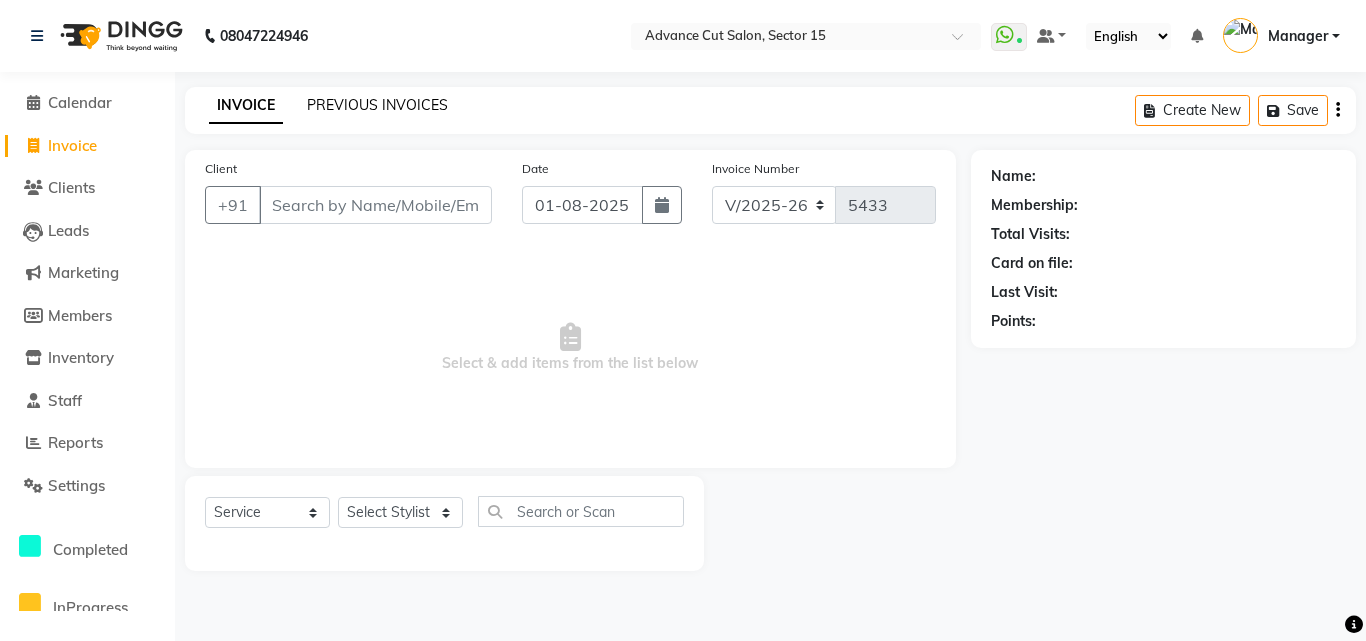 click on "PREVIOUS INVOICES" 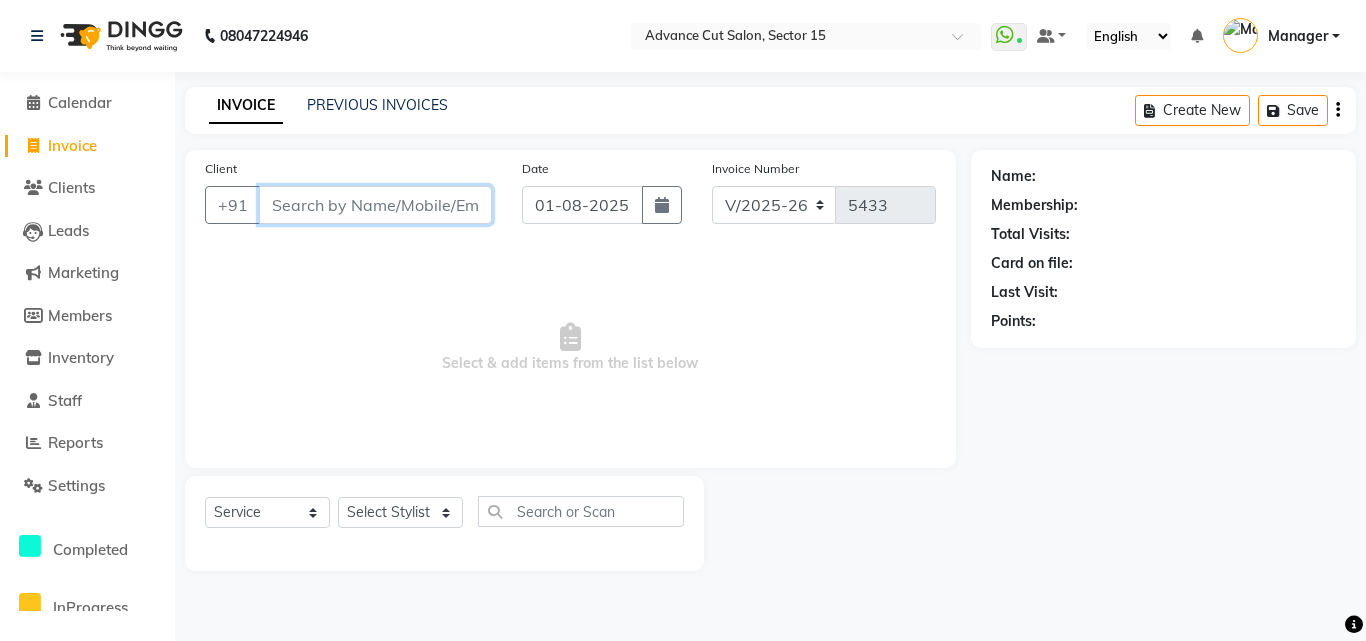 click on "Client" at bounding box center [375, 205] 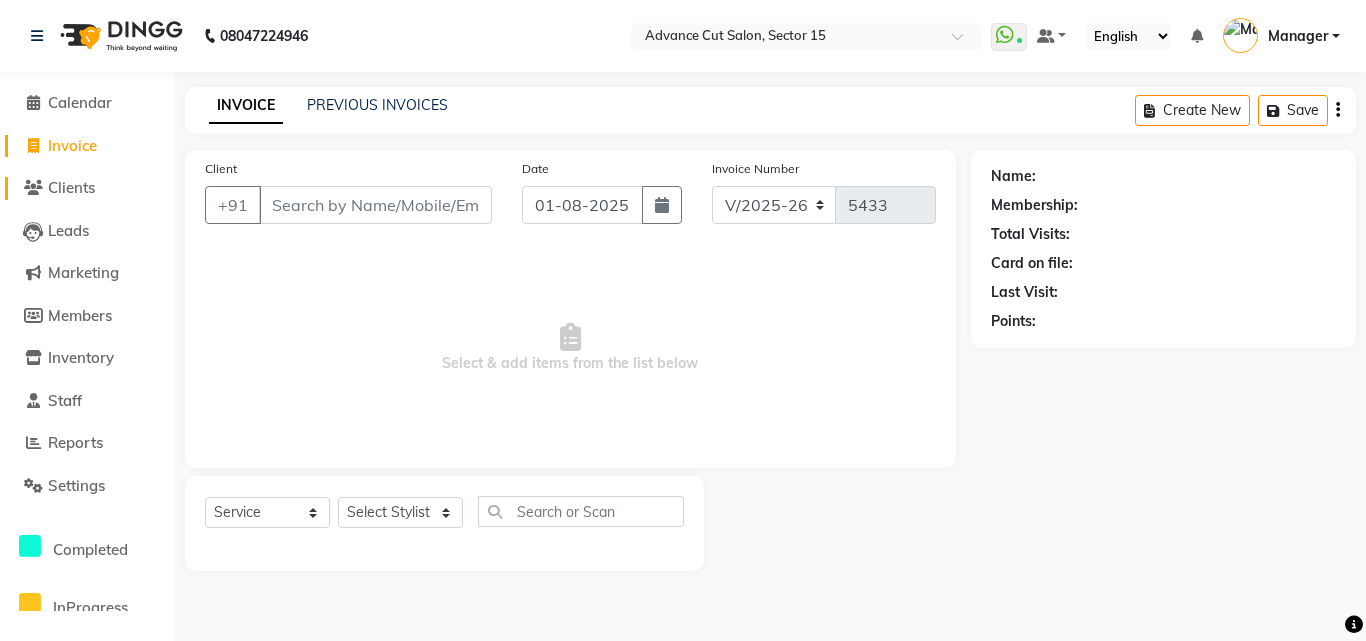 click on "Clients" 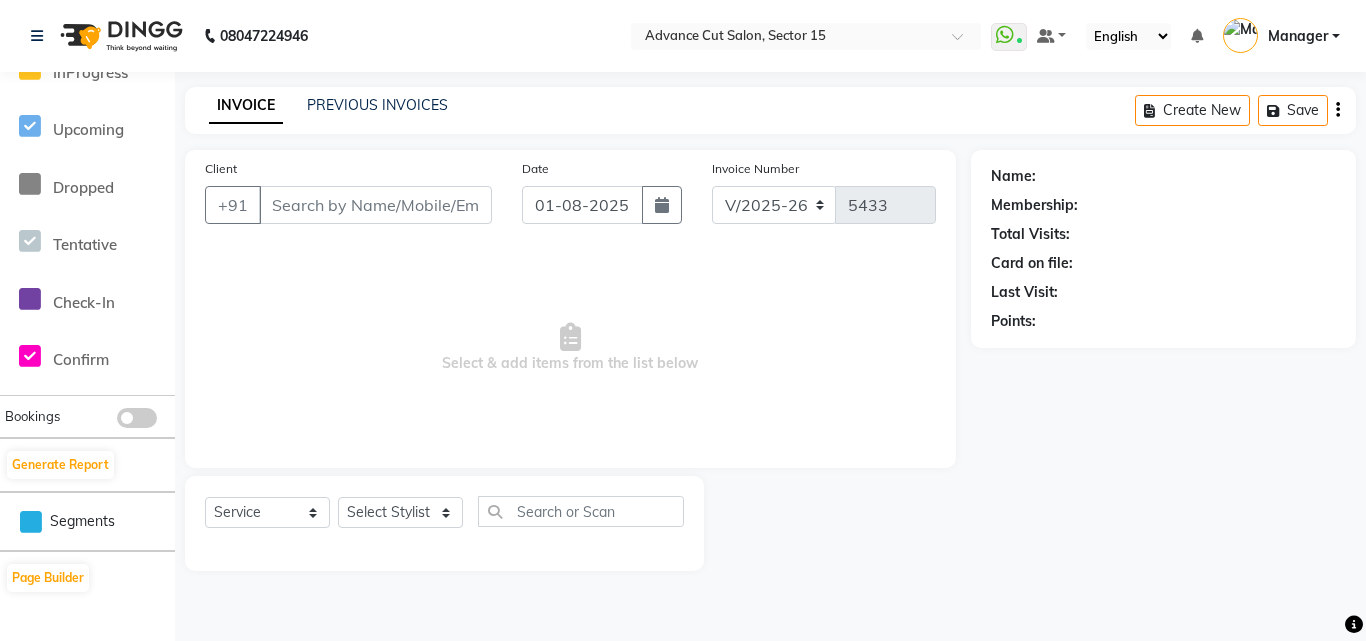 scroll, scrollTop: 538, scrollLeft: 0, axis: vertical 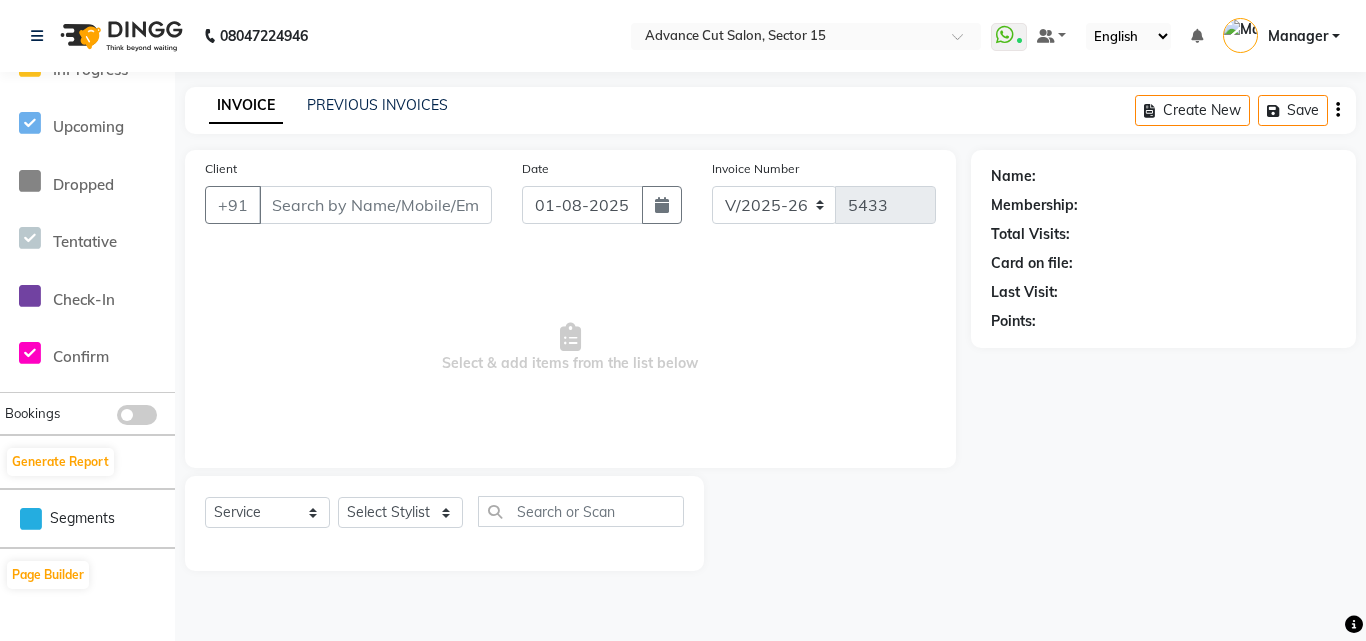 click on "Client +91 Date 01-08-2025 Invoice Number V/2025 V/2025-26 5433  Select & add items from the list below" 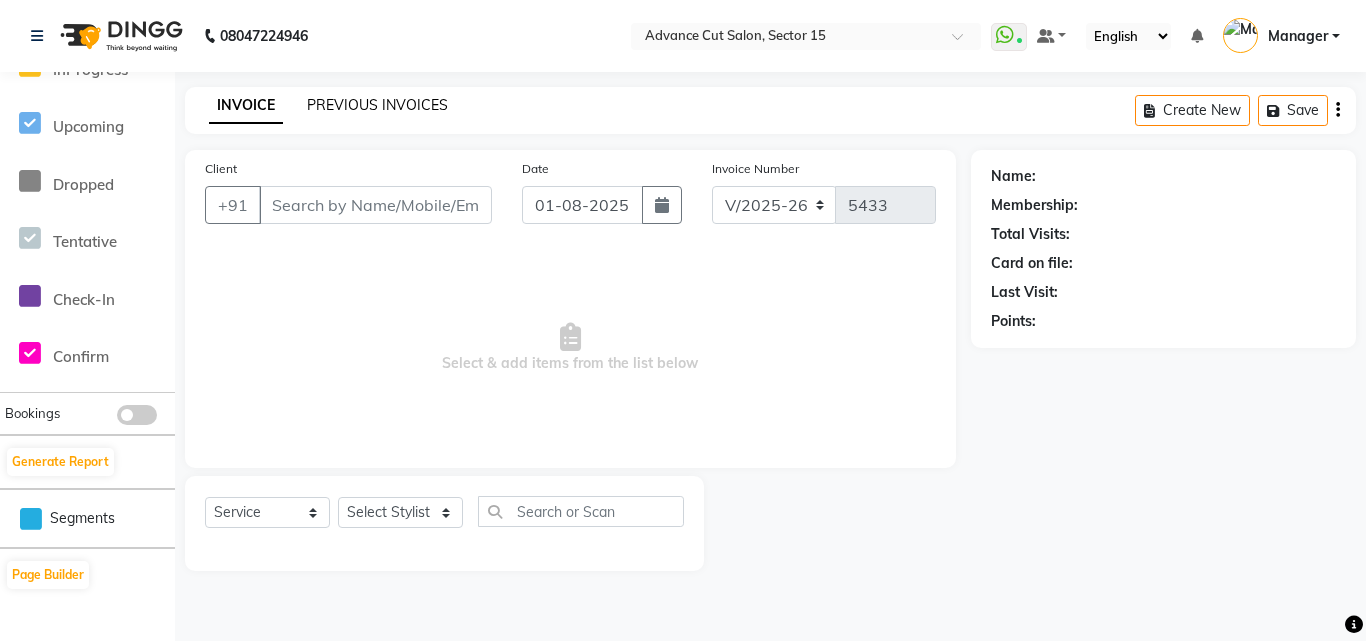 drag, startPoint x: 339, startPoint y: 245, endPoint x: 326, endPoint y: 111, distance: 134.62912 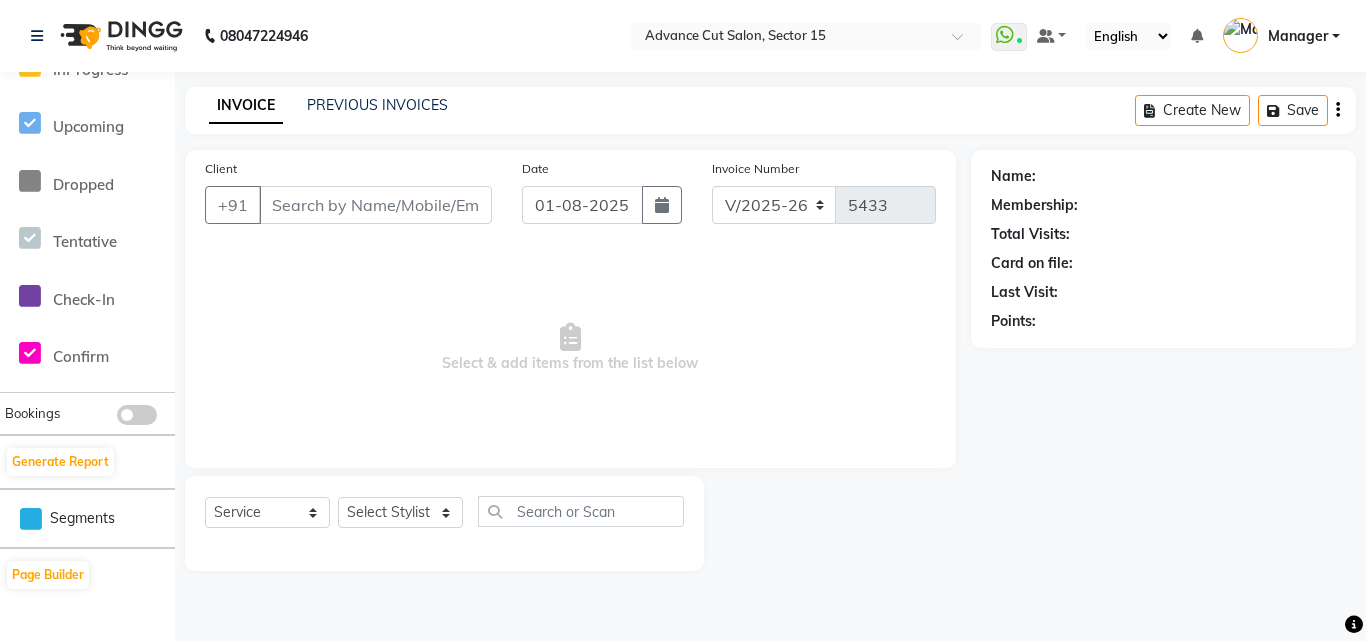 click on "Select & add items from the list below" at bounding box center (570, 348) 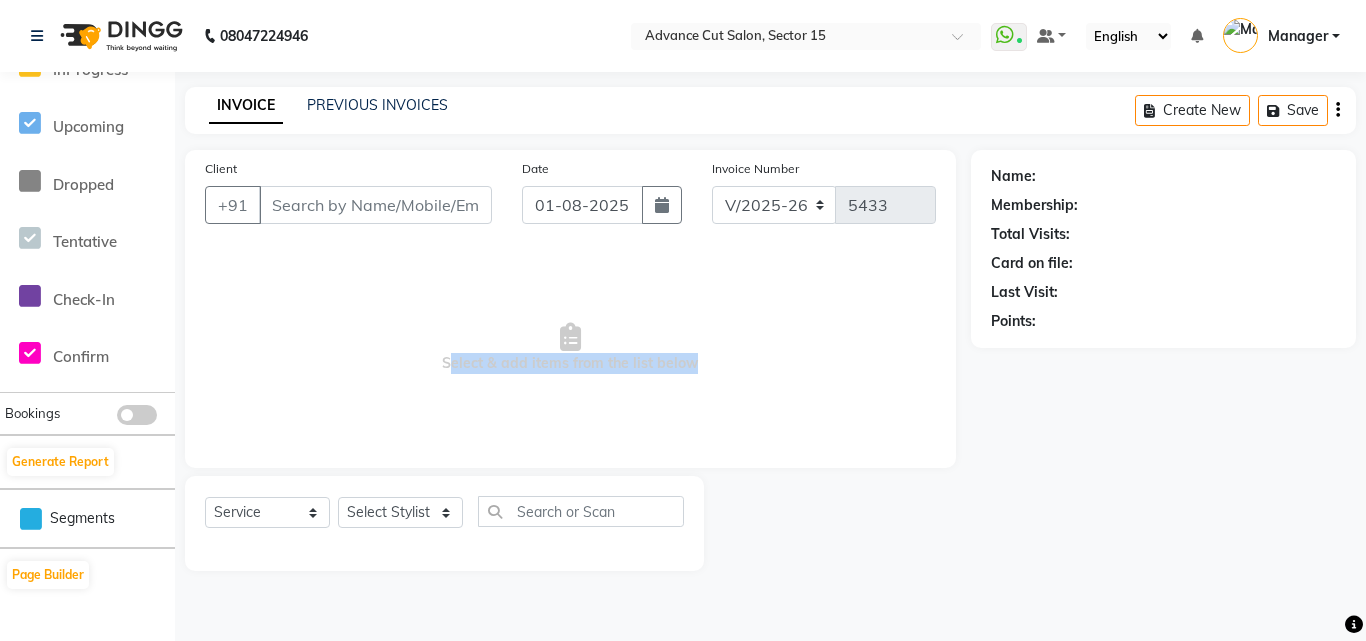 click on "Select & add items from the list below" at bounding box center [570, 348] 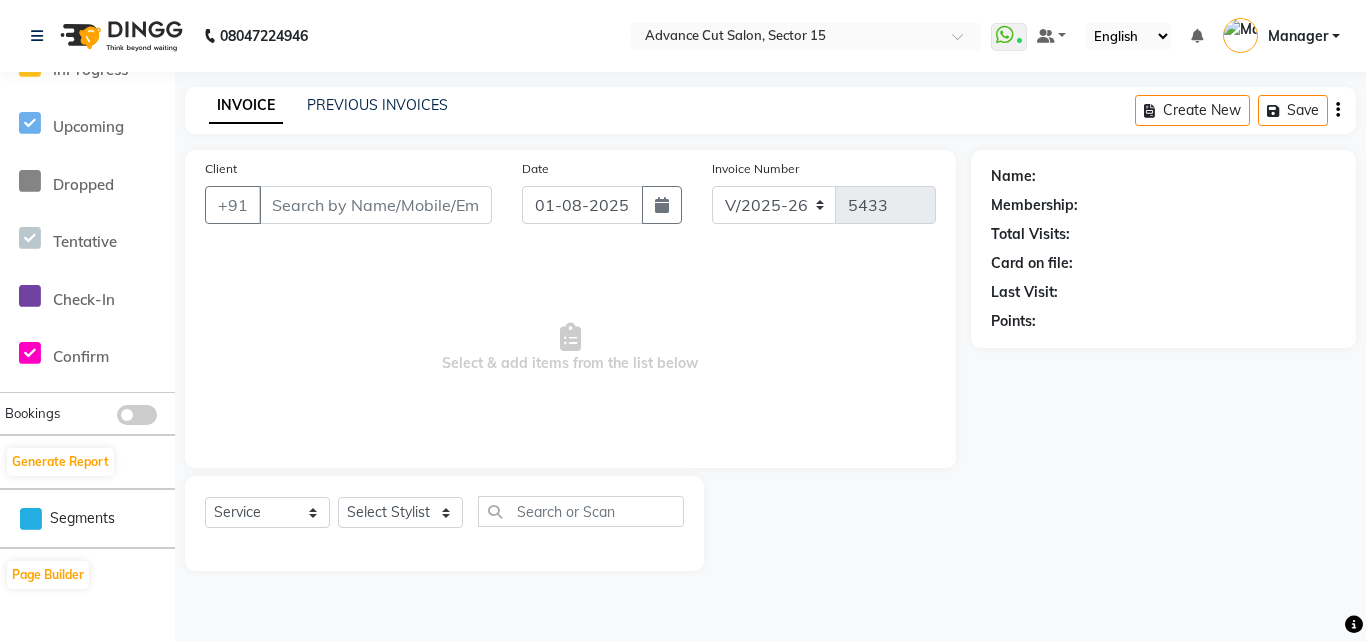 click on "Select & add items from the list below" at bounding box center (570, 348) 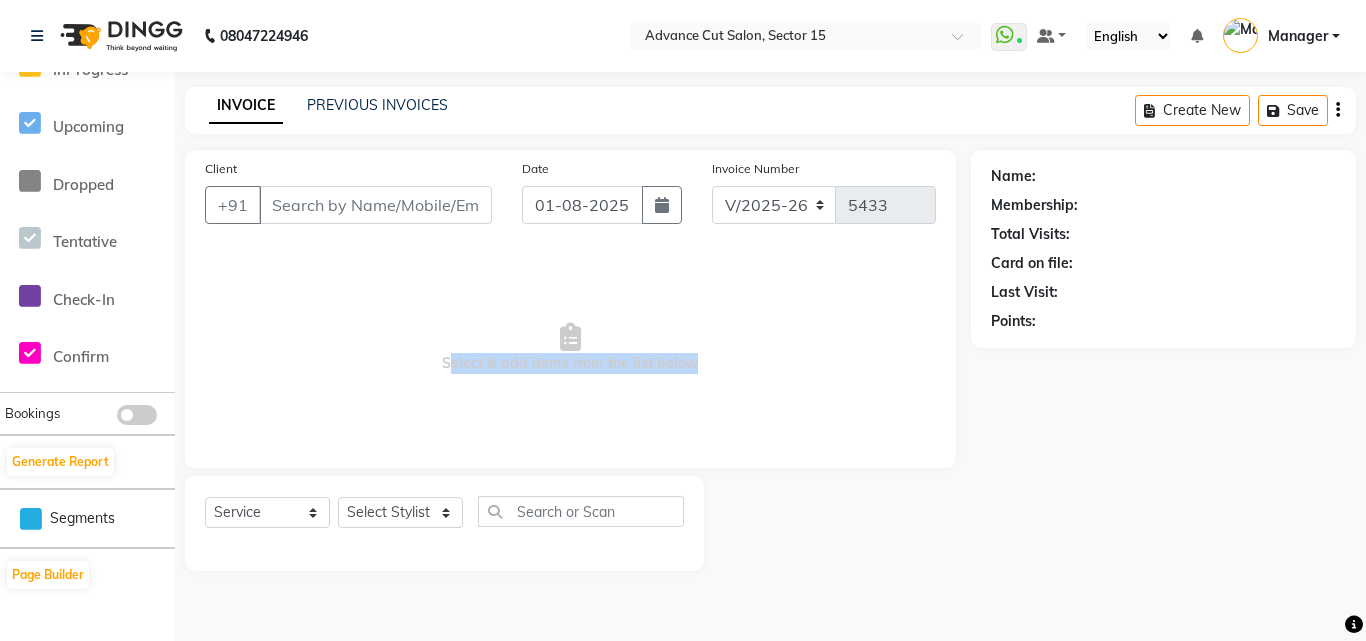 click on "Select & add items from the list below" at bounding box center (570, 348) 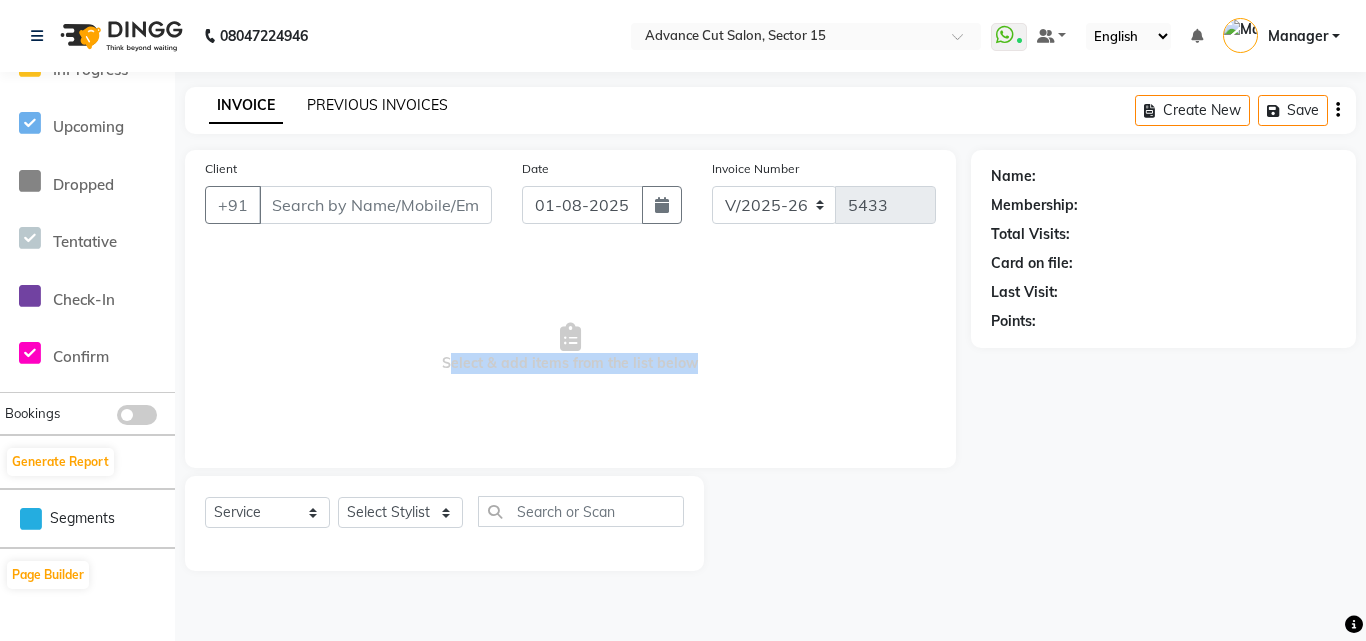 click on "PREVIOUS INVOICES" 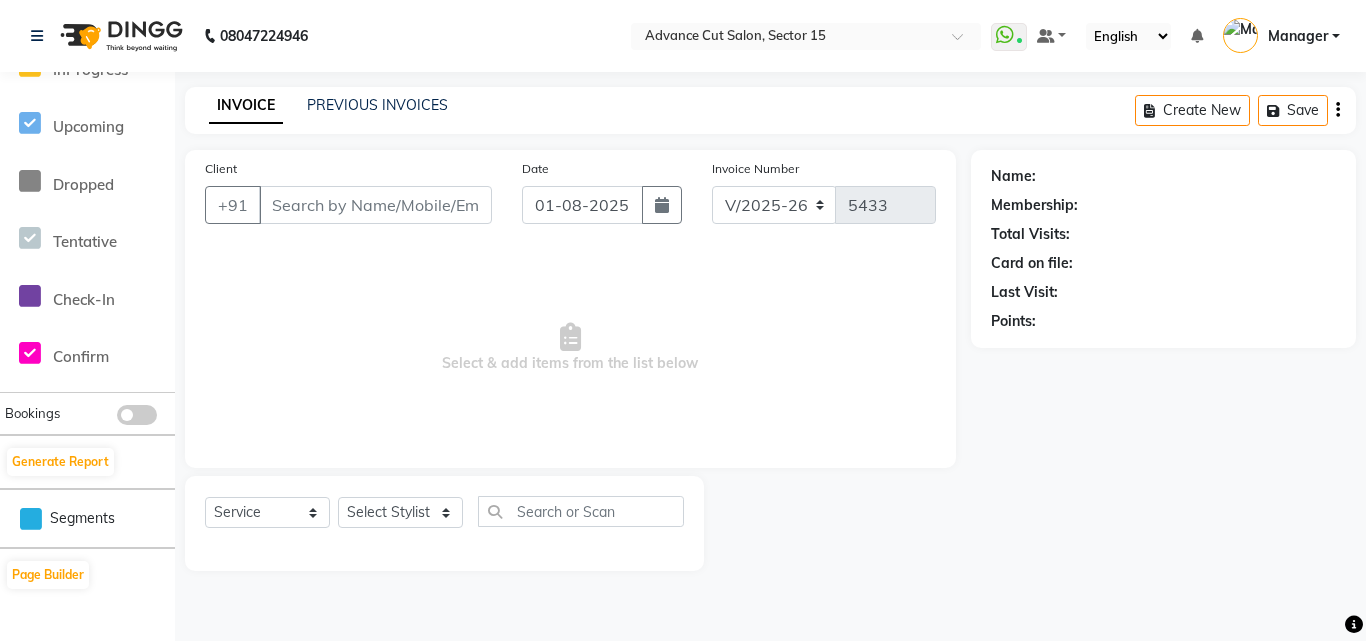 click 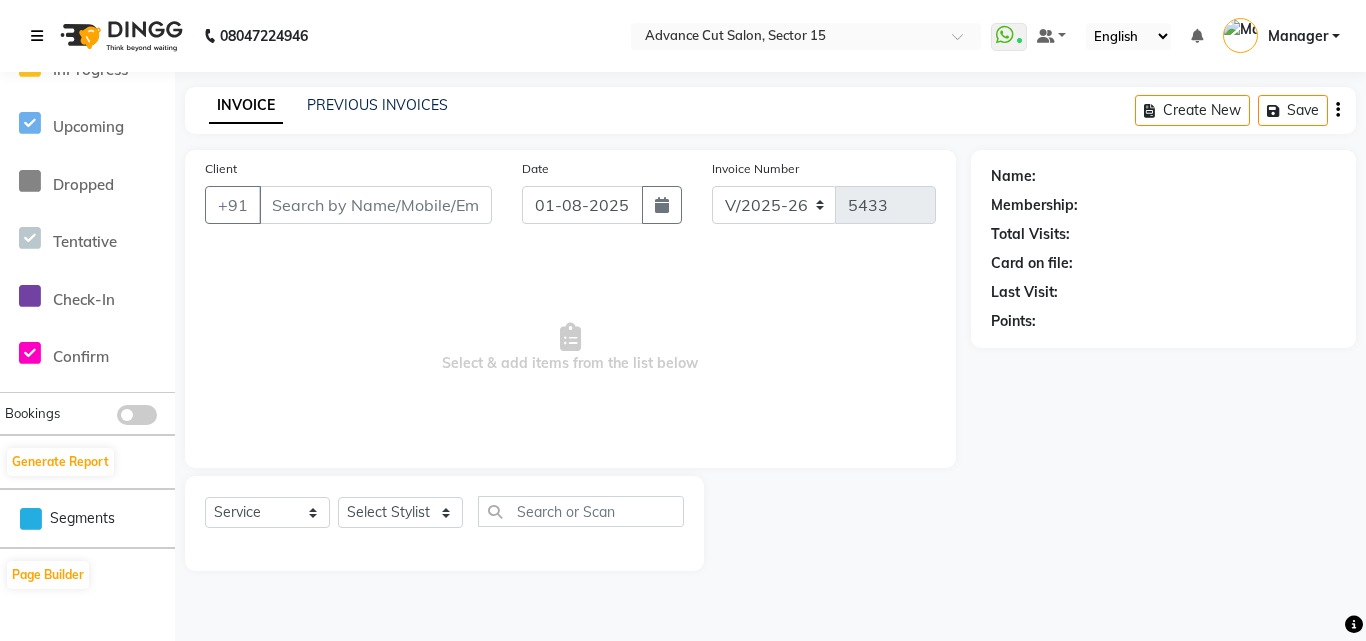 click at bounding box center (37, 36) 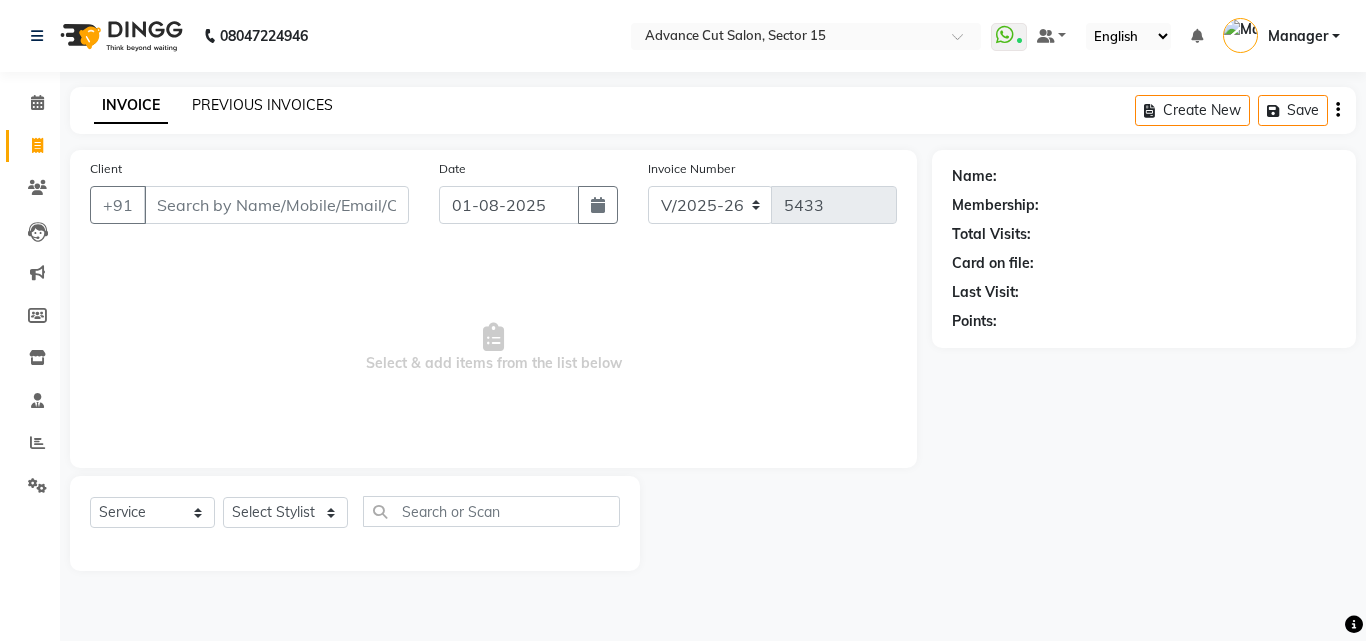 click on "PREVIOUS INVOICES" 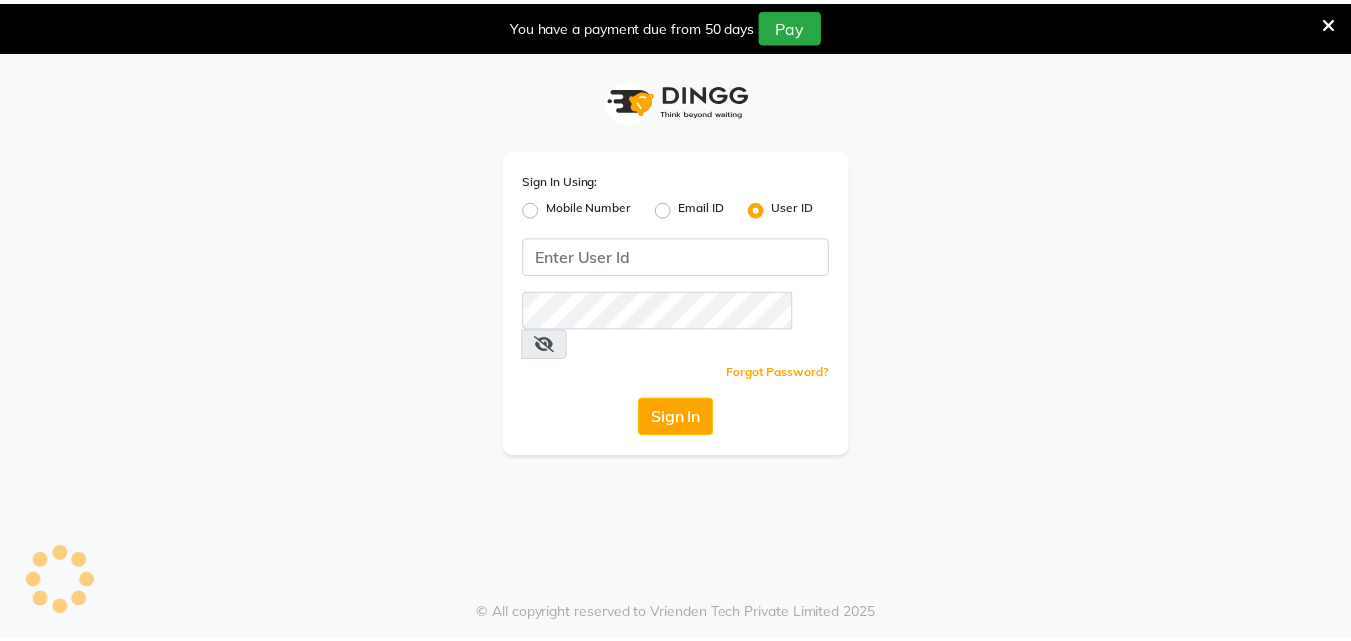 scroll, scrollTop: 0, scrollLeft: 0, axis: both 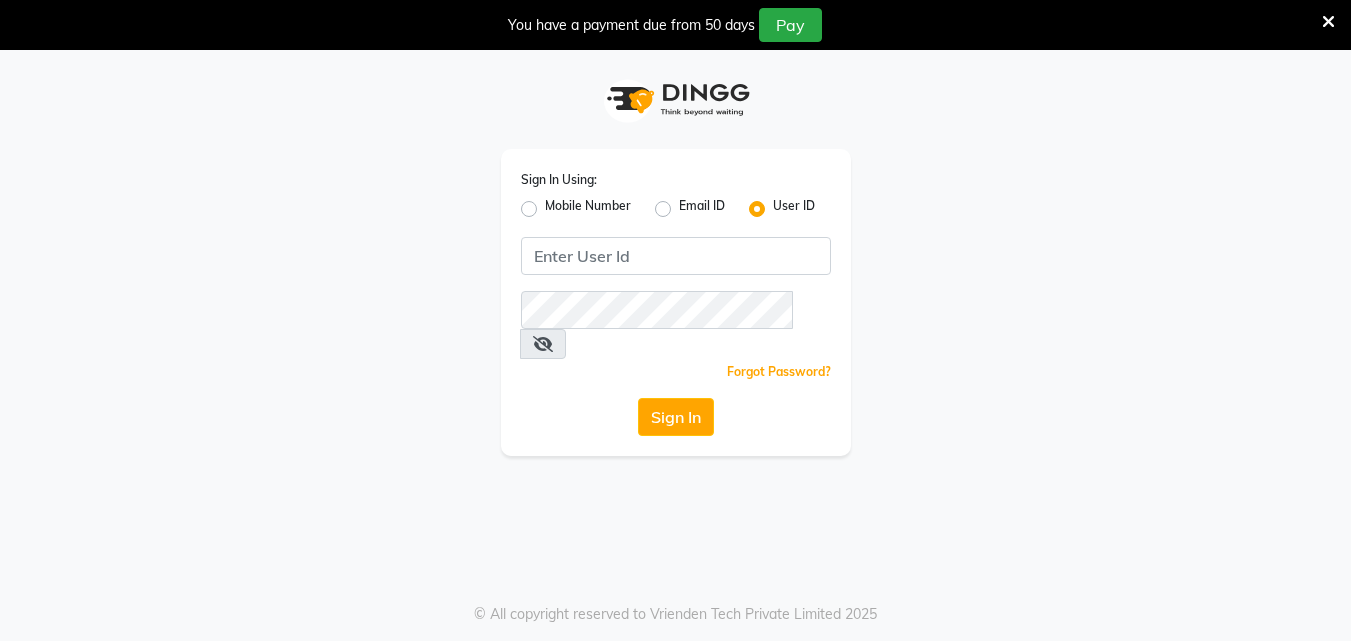 click on "Mobile Number" 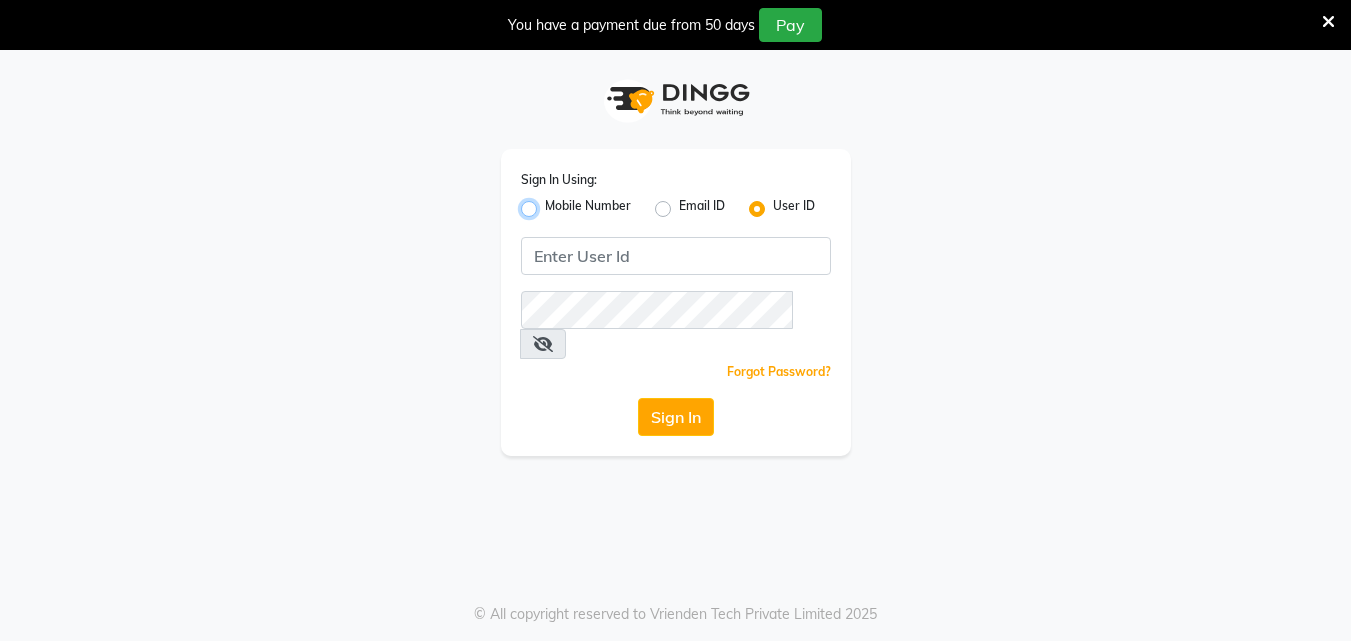 click on "Mobile Number" at bounding box center [551, 203] 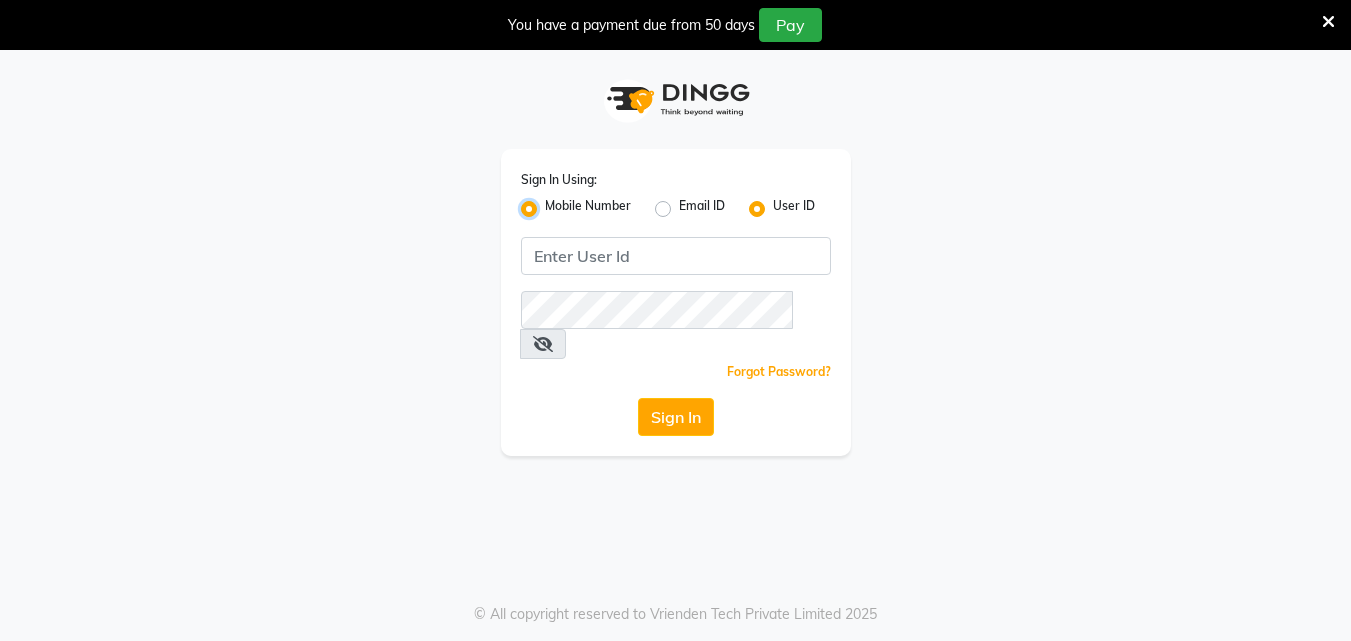 radio on "false" 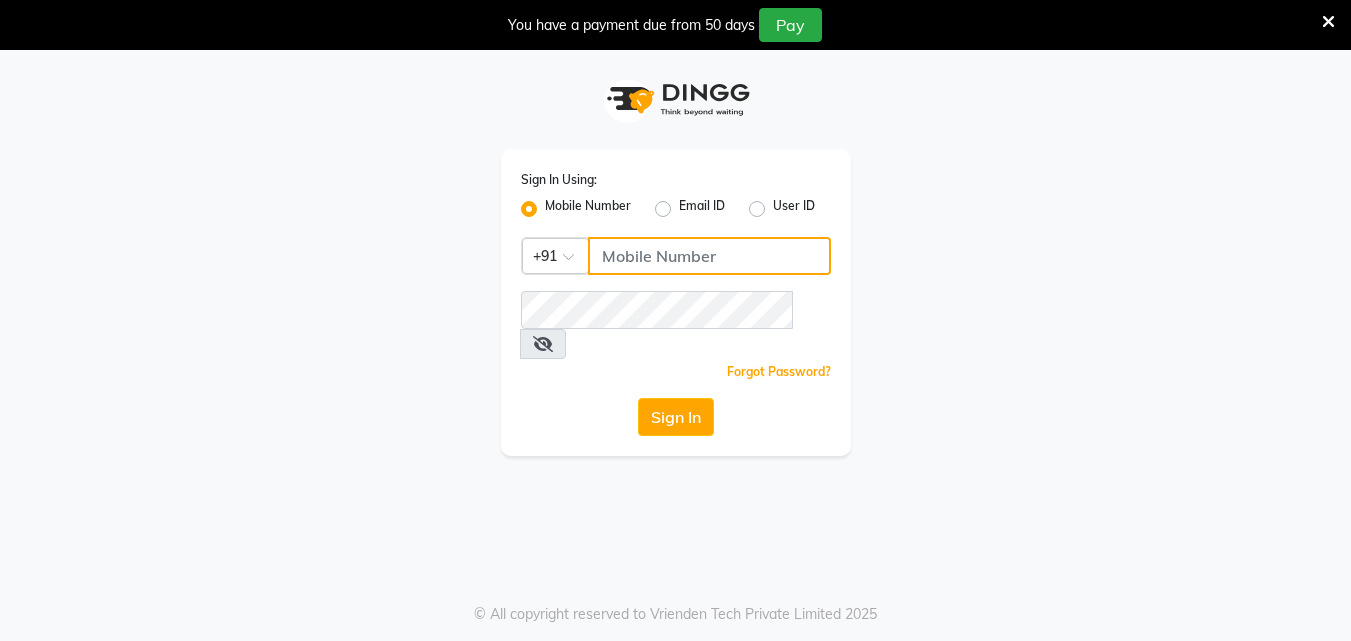 click 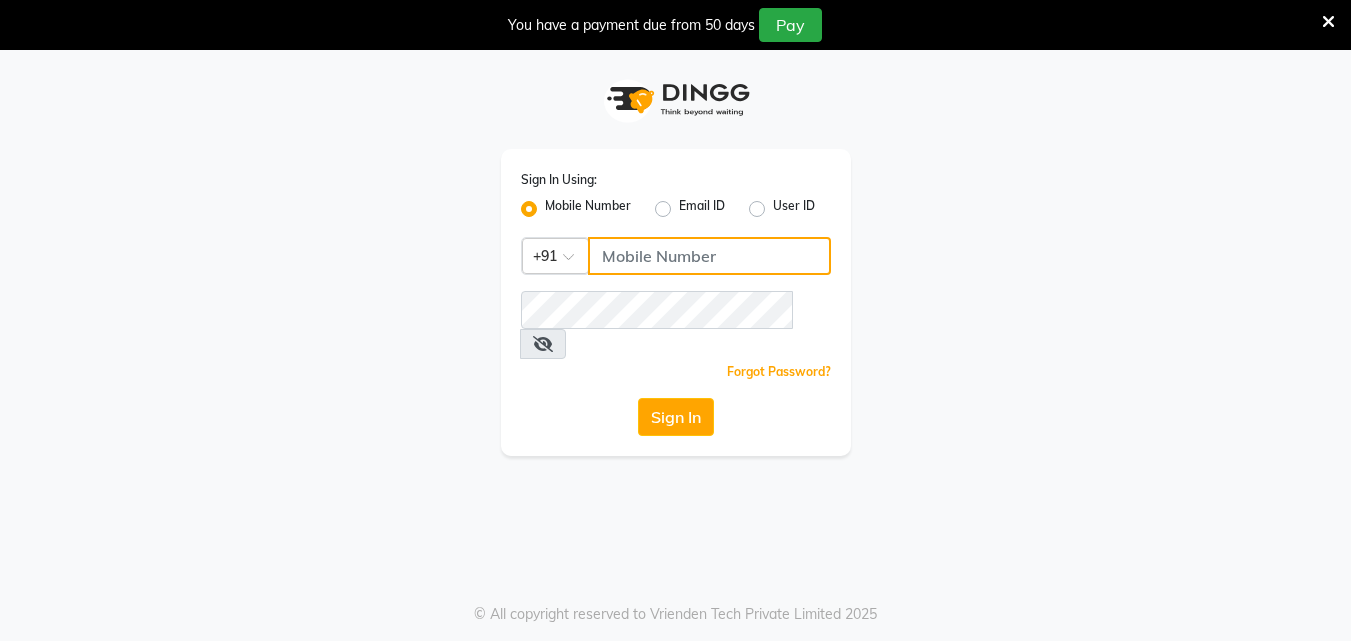 click 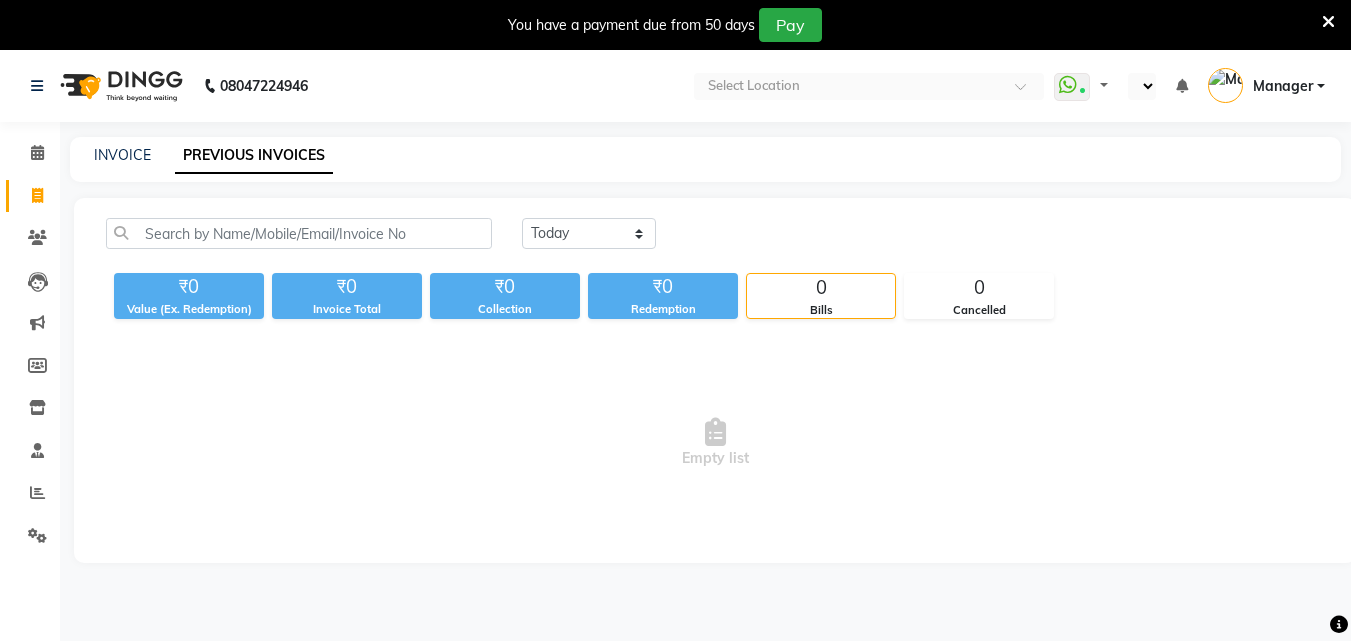 select on "en" 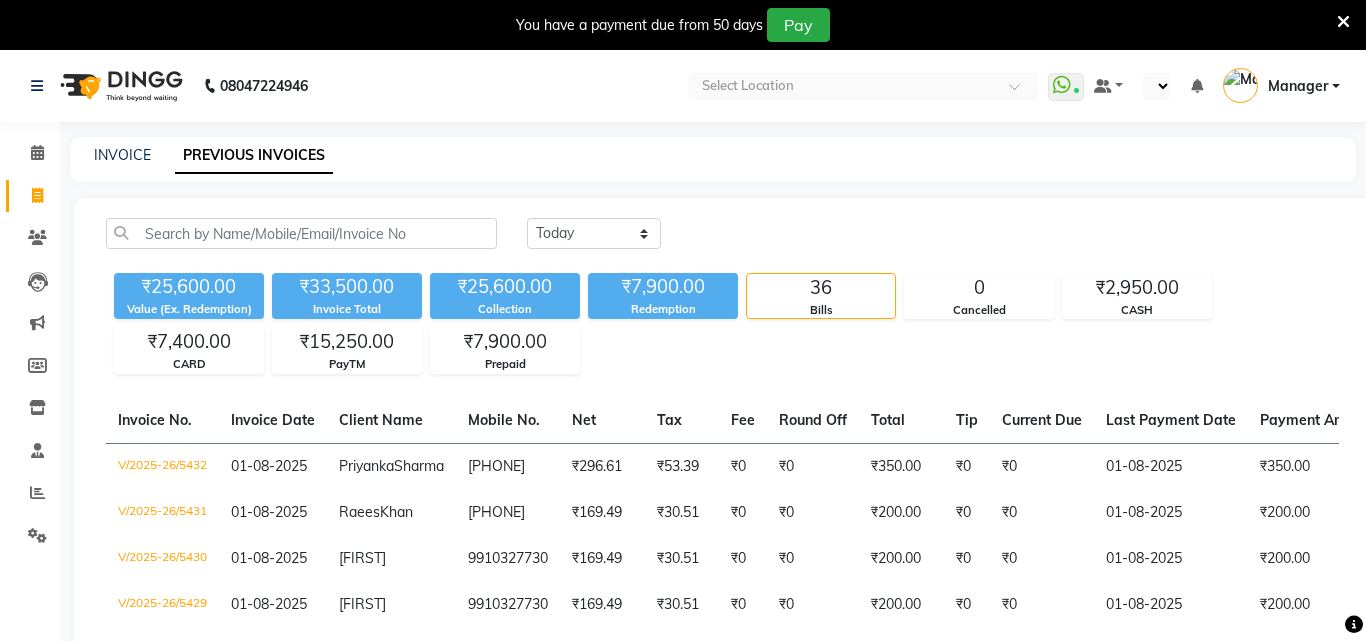 select on "en" 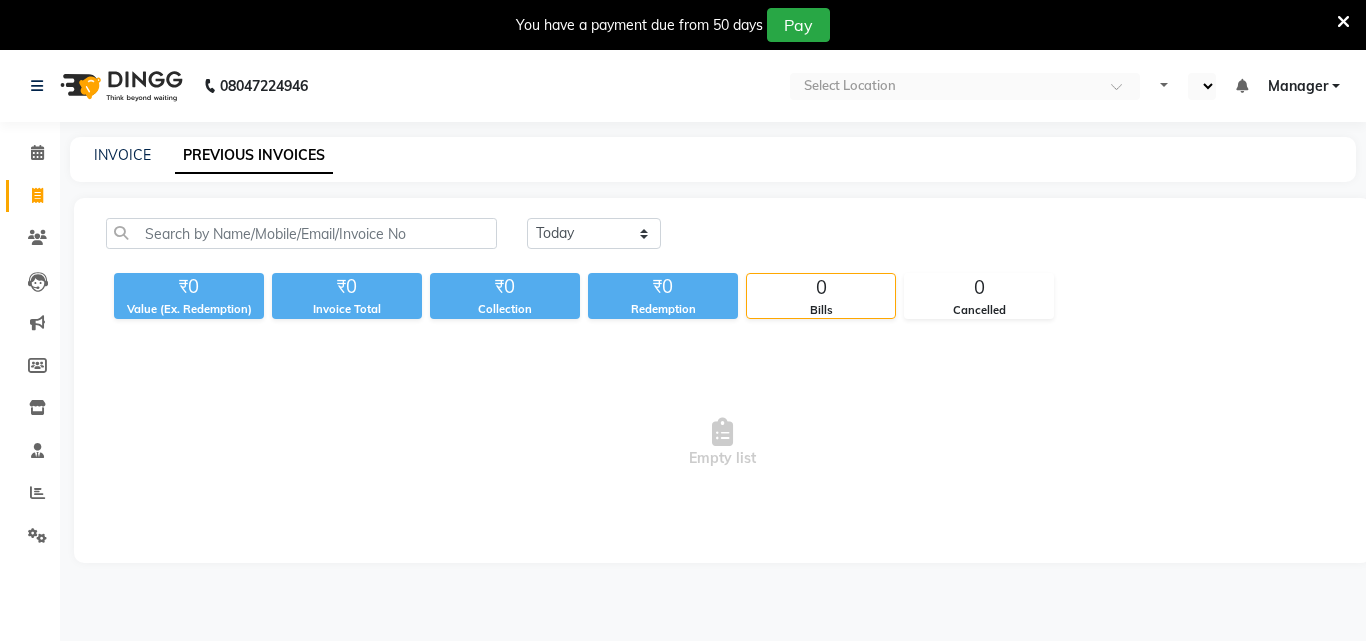 select on "en" 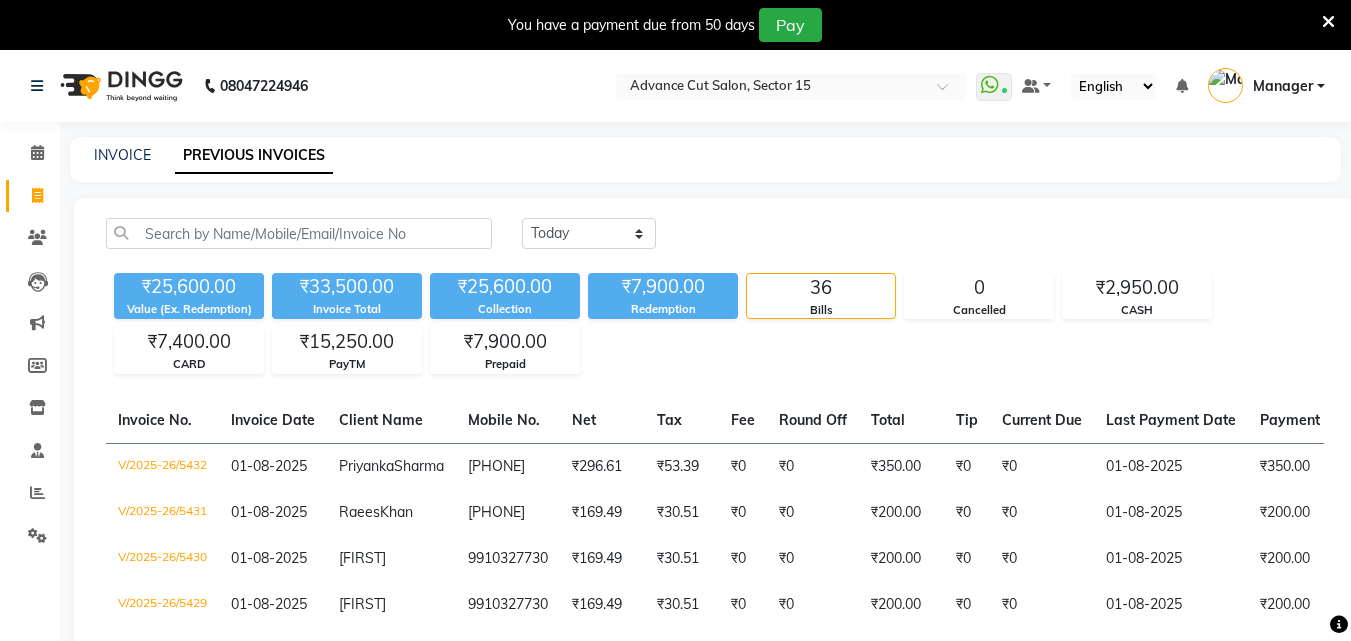 scroll, scrollTop: 0, scrollLeft: 0, axis: both 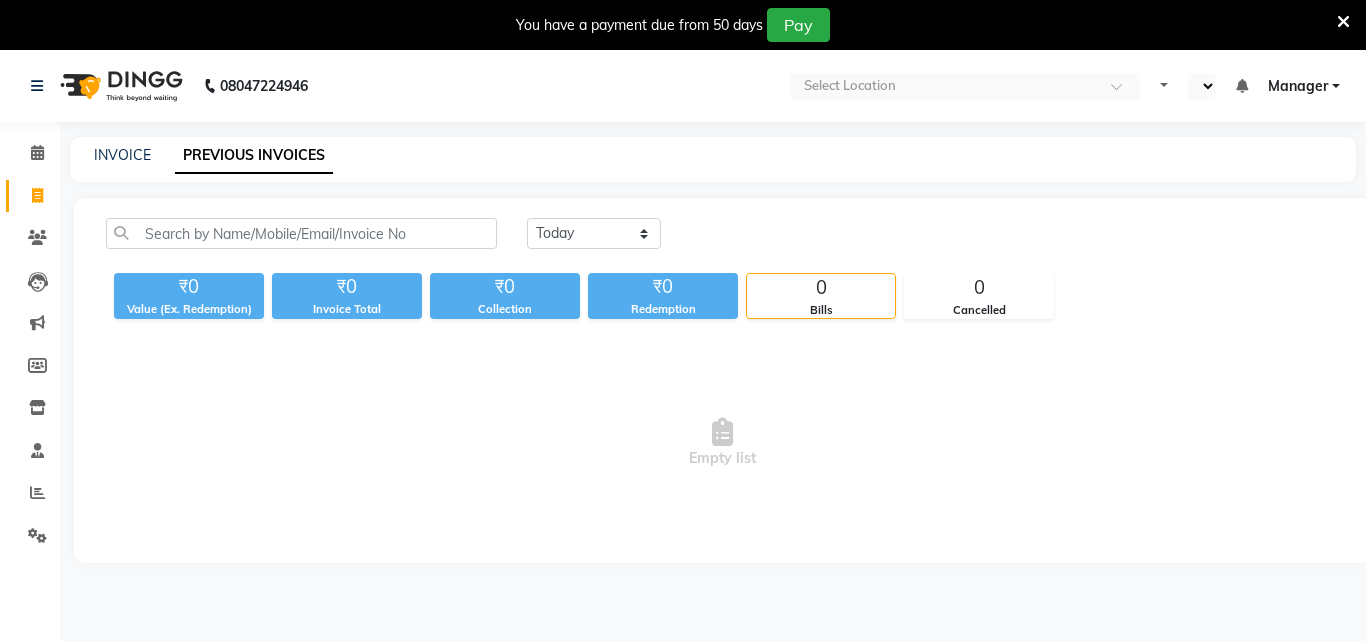 select on "en" 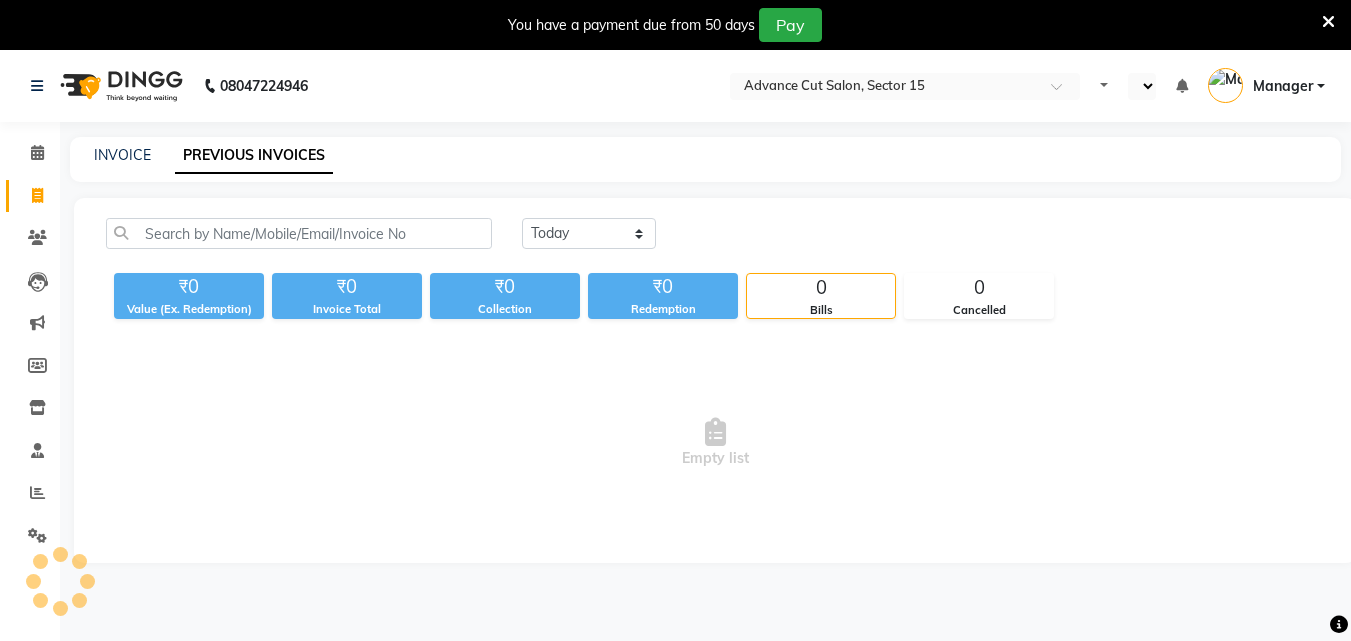 select on "en" 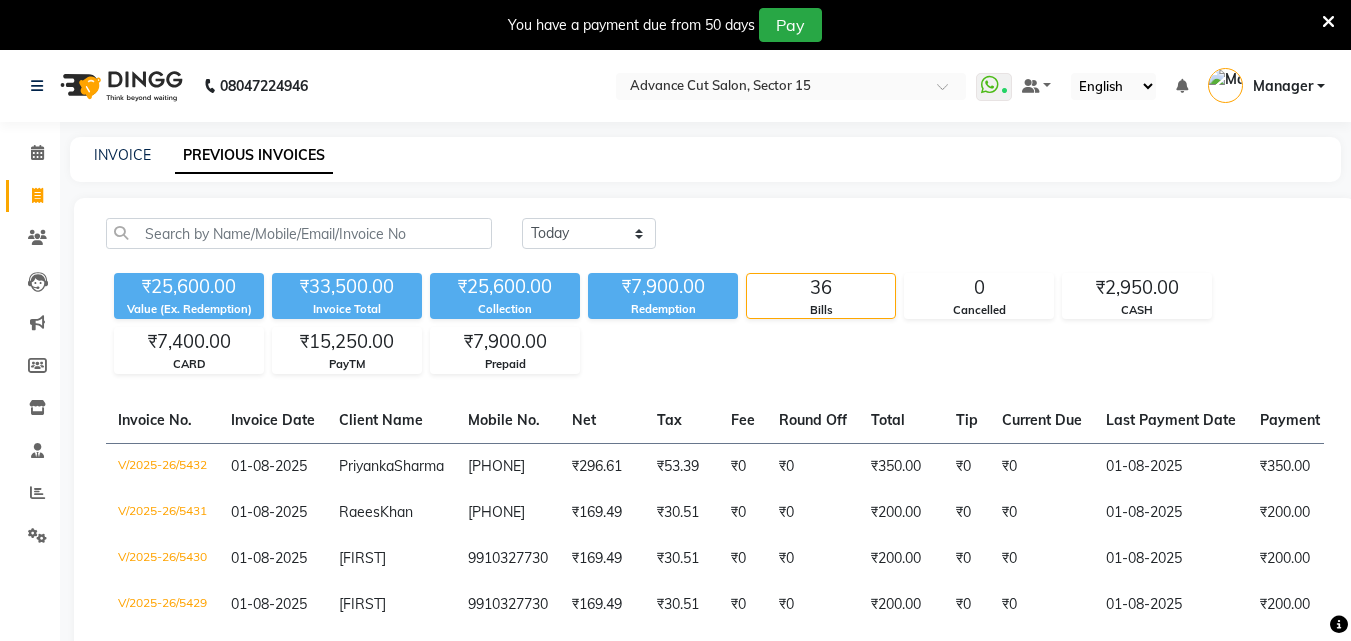 scroll, scrollTop: 0, scrollLeft: 0, axis: both 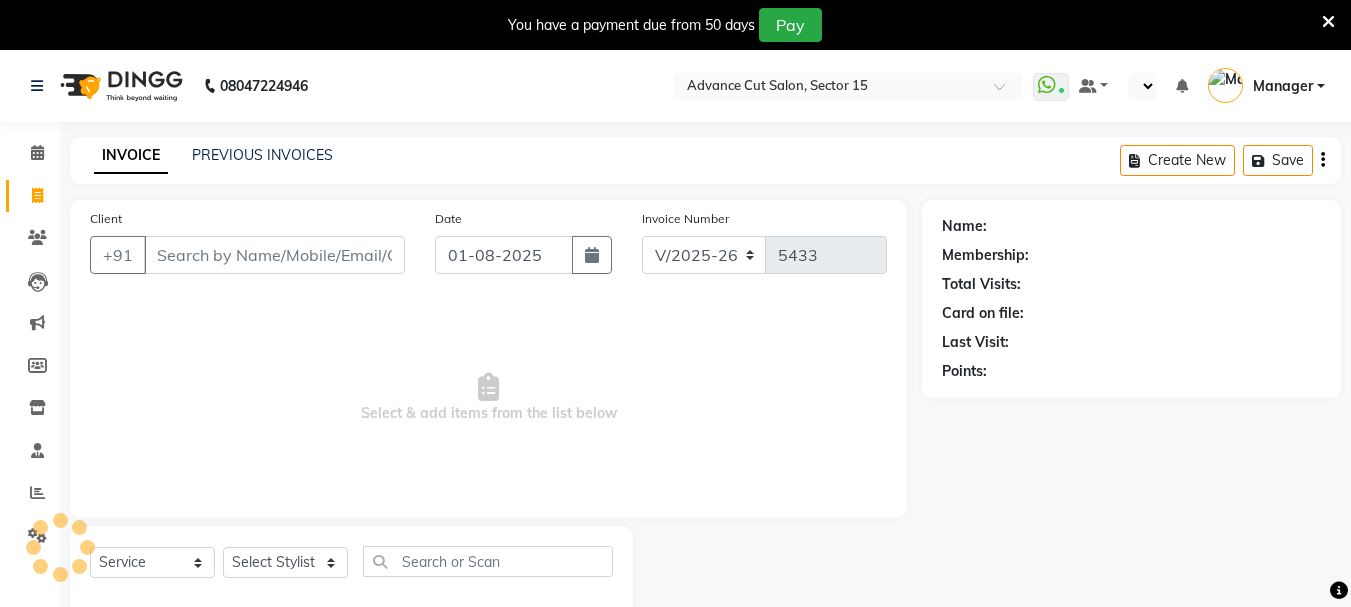 select on "6255" 